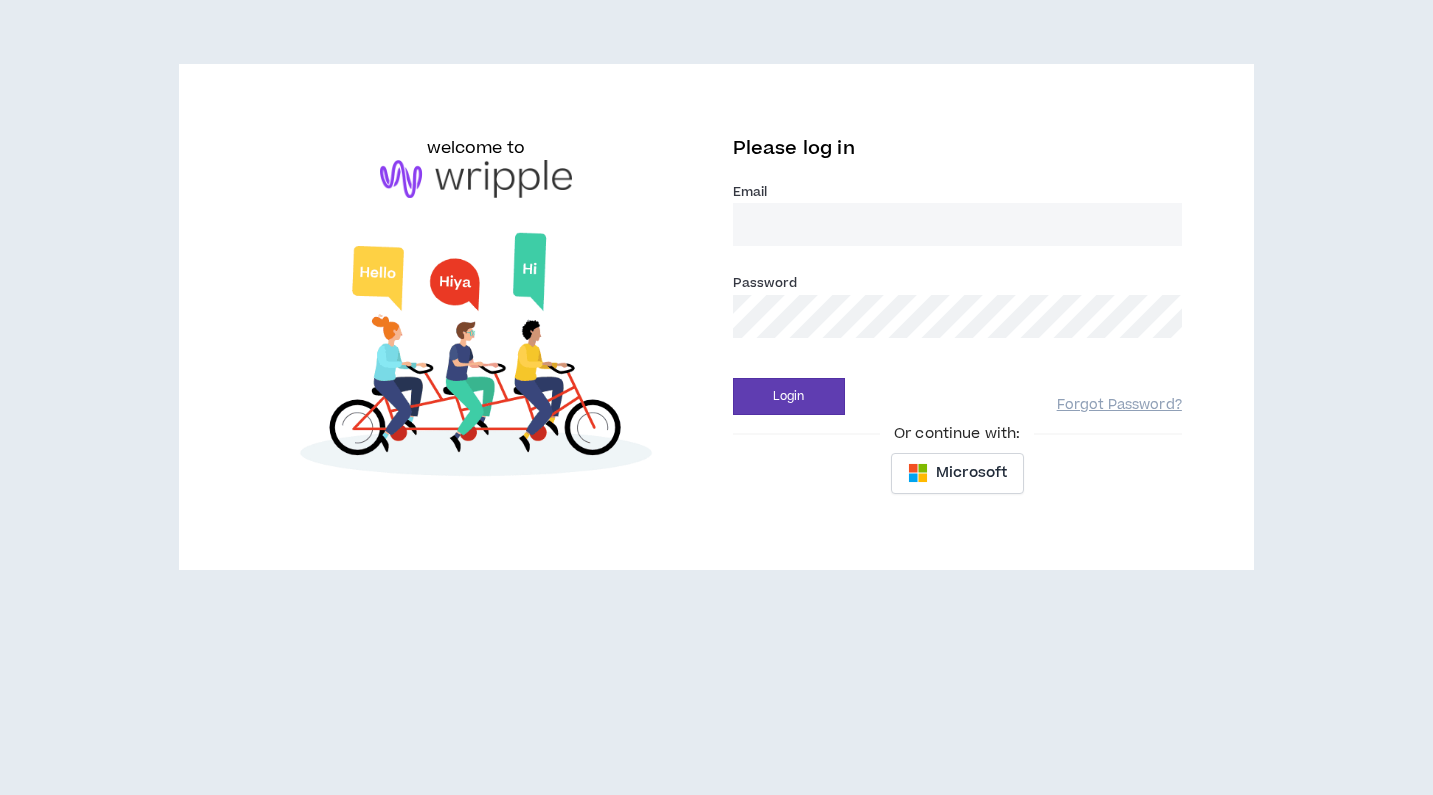 scroll, scrollTop: 0, scrollLeft: 0, axis: both 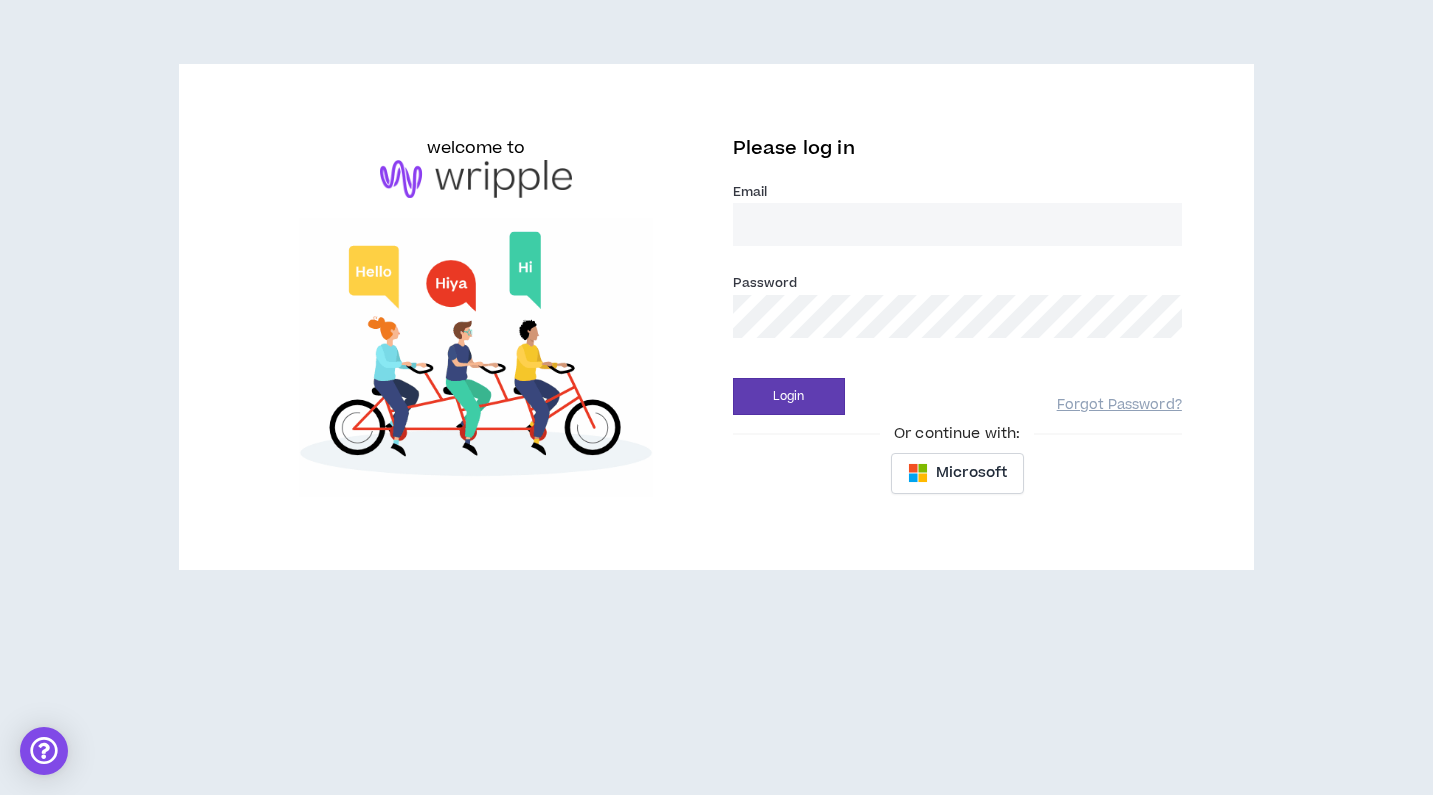 type on "[EMAIL_ADDRESS][DOMAIN_NAME]" 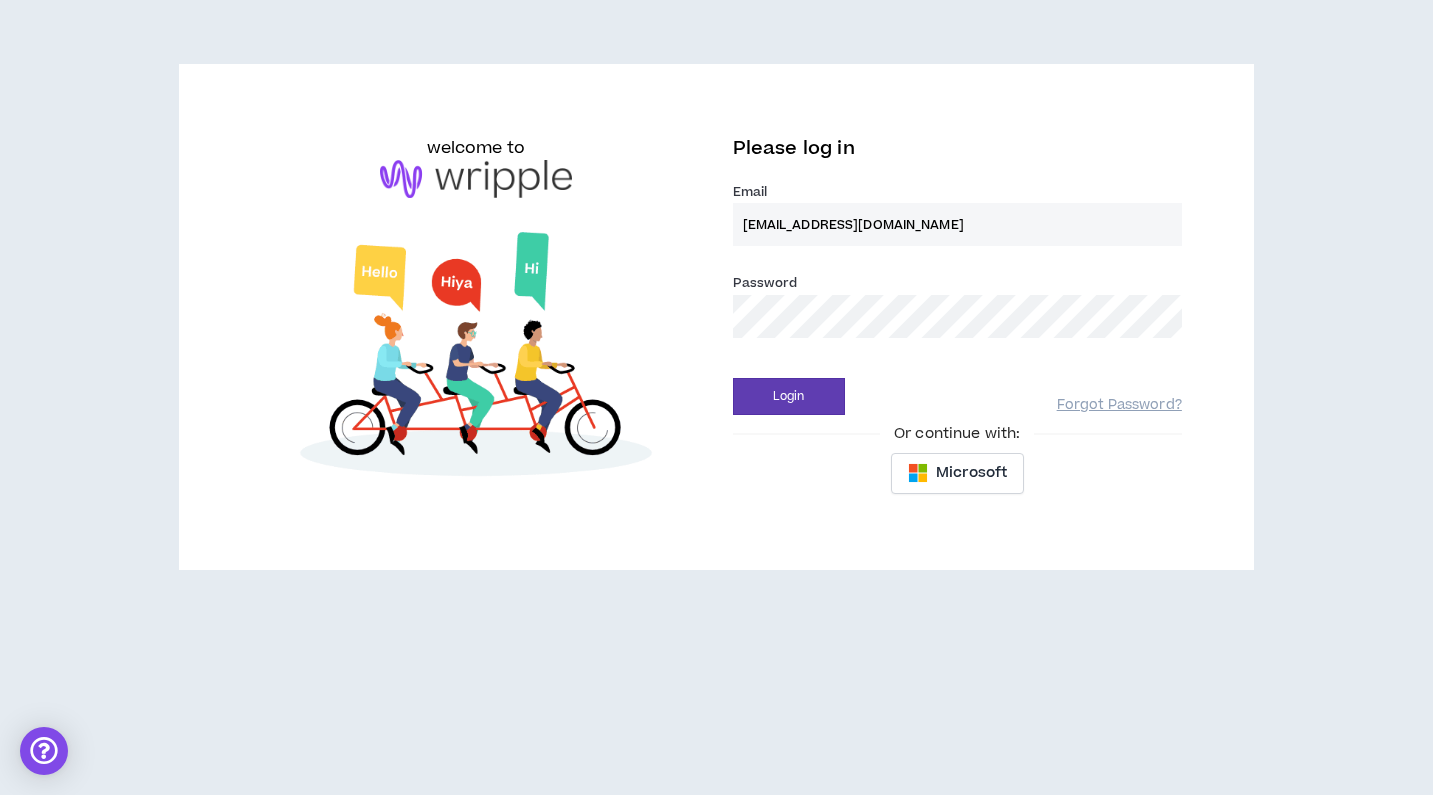 click on "Login" at bounding box center [789, 396] 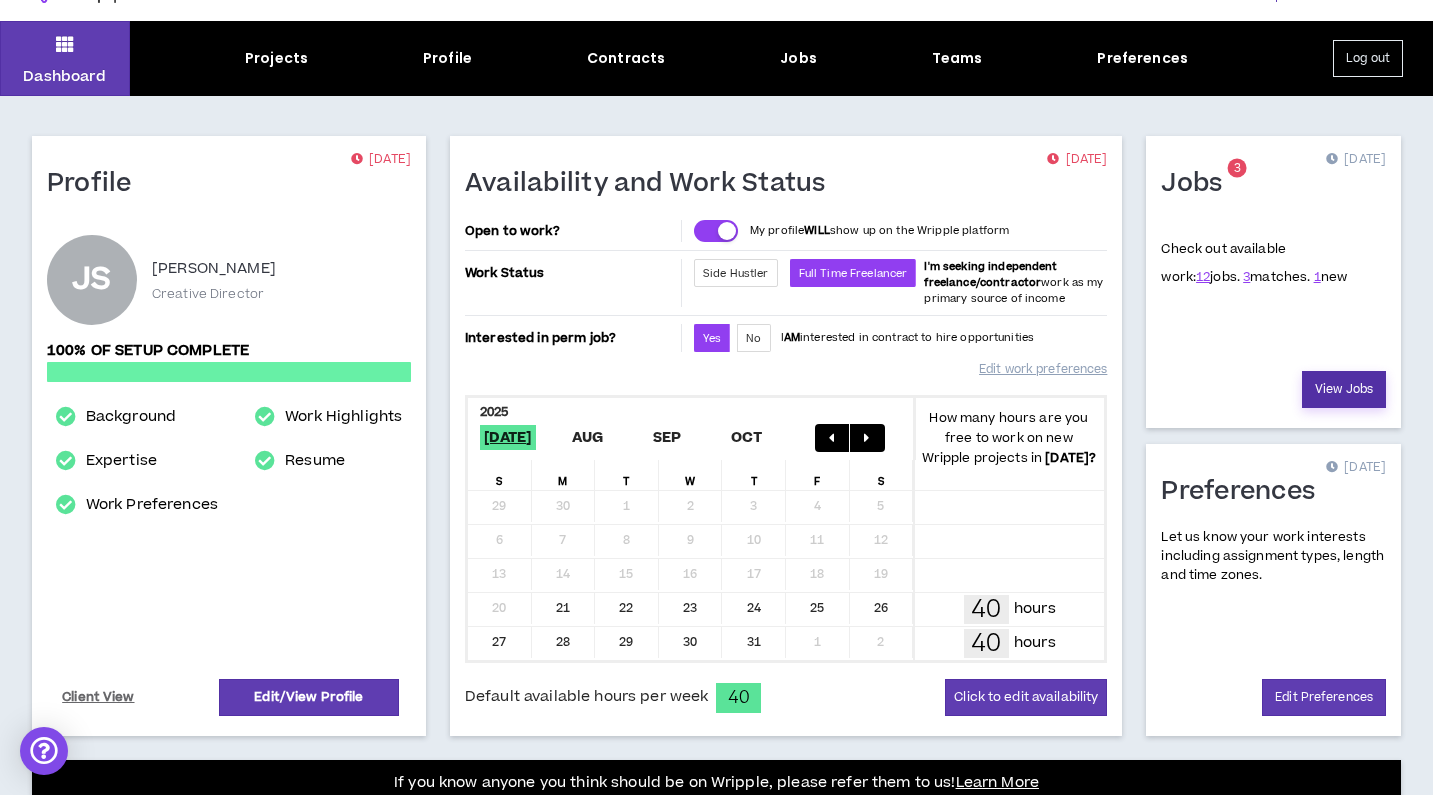 scroll, scrollTop: 36, scrollLeft: 0, axis: vertical 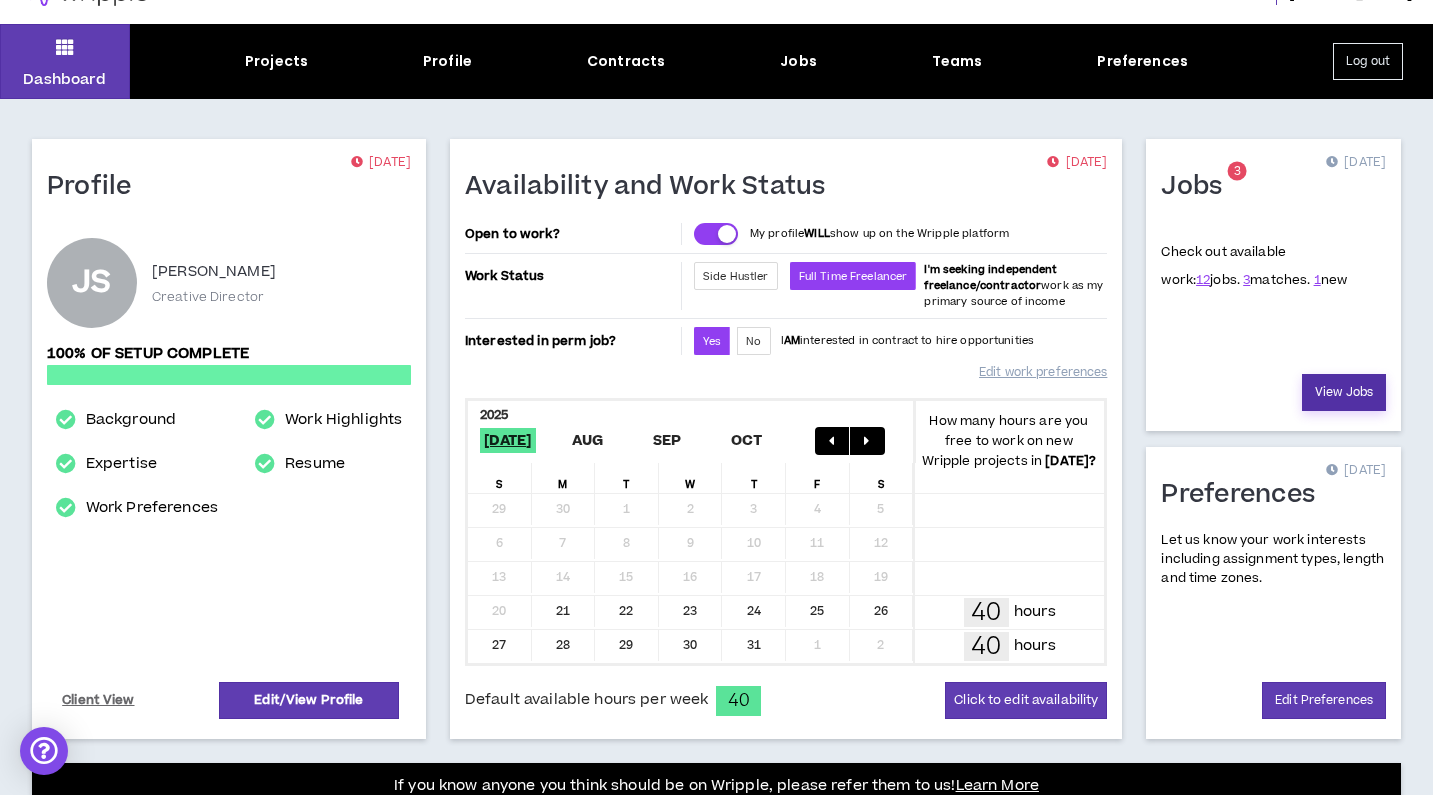 click on "View Jobs" at bounding box center [1344, 392] 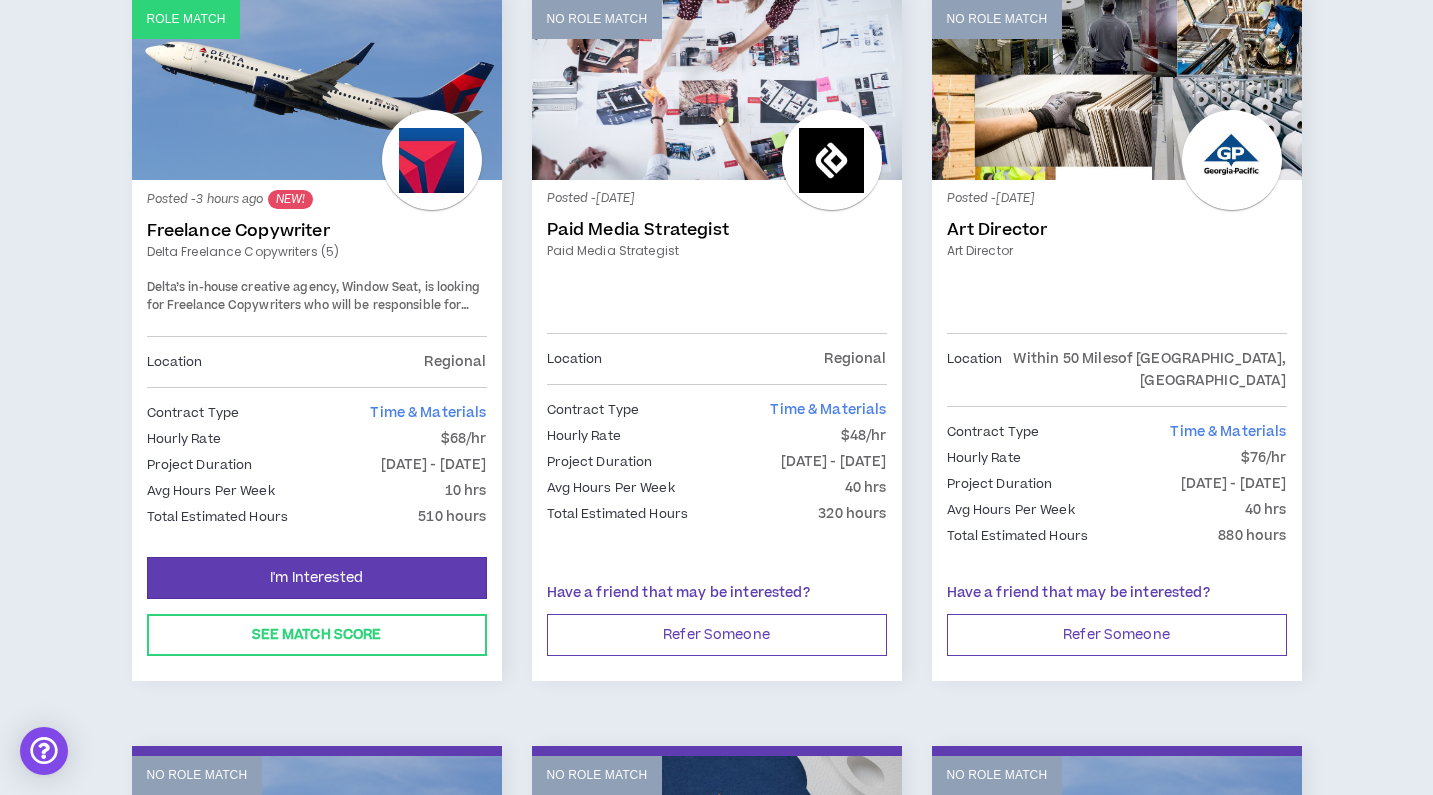 scroll, scrollTop: 371, scrollLeft: 0, axis: vertical 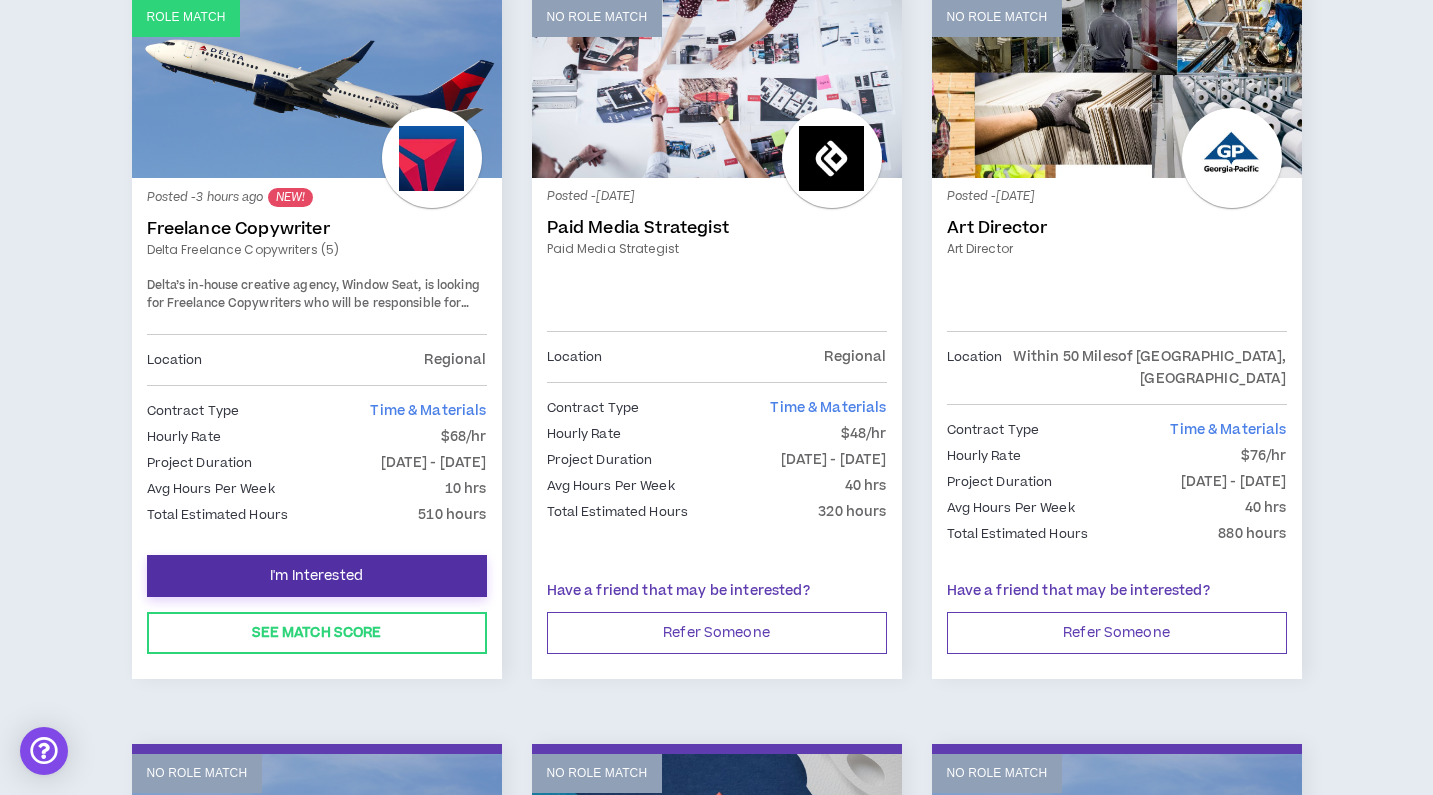 click on "I'm Interested" at bounding box center (317, 576) 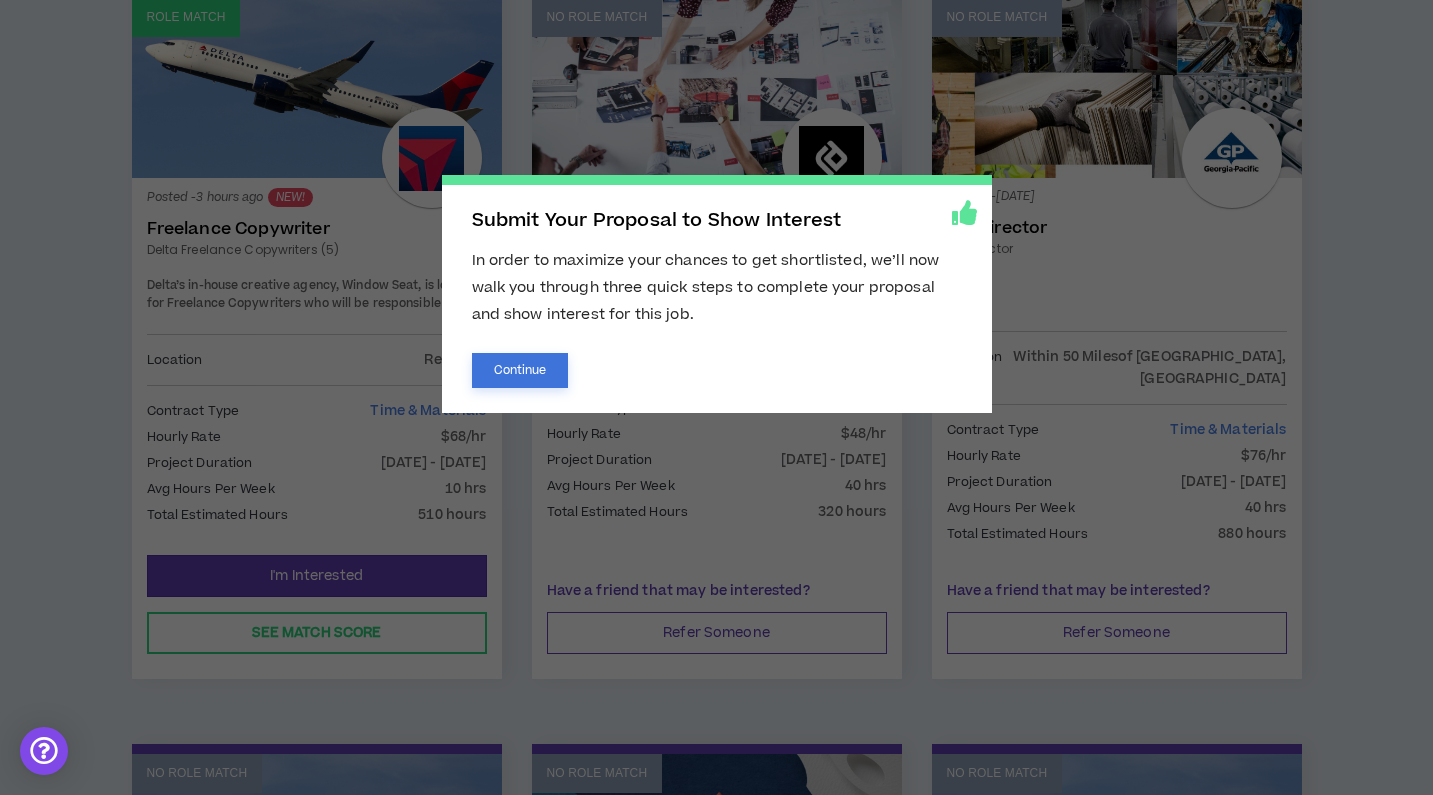 scroll, scrollTop: 371, scrollLeft: 1, axis: both 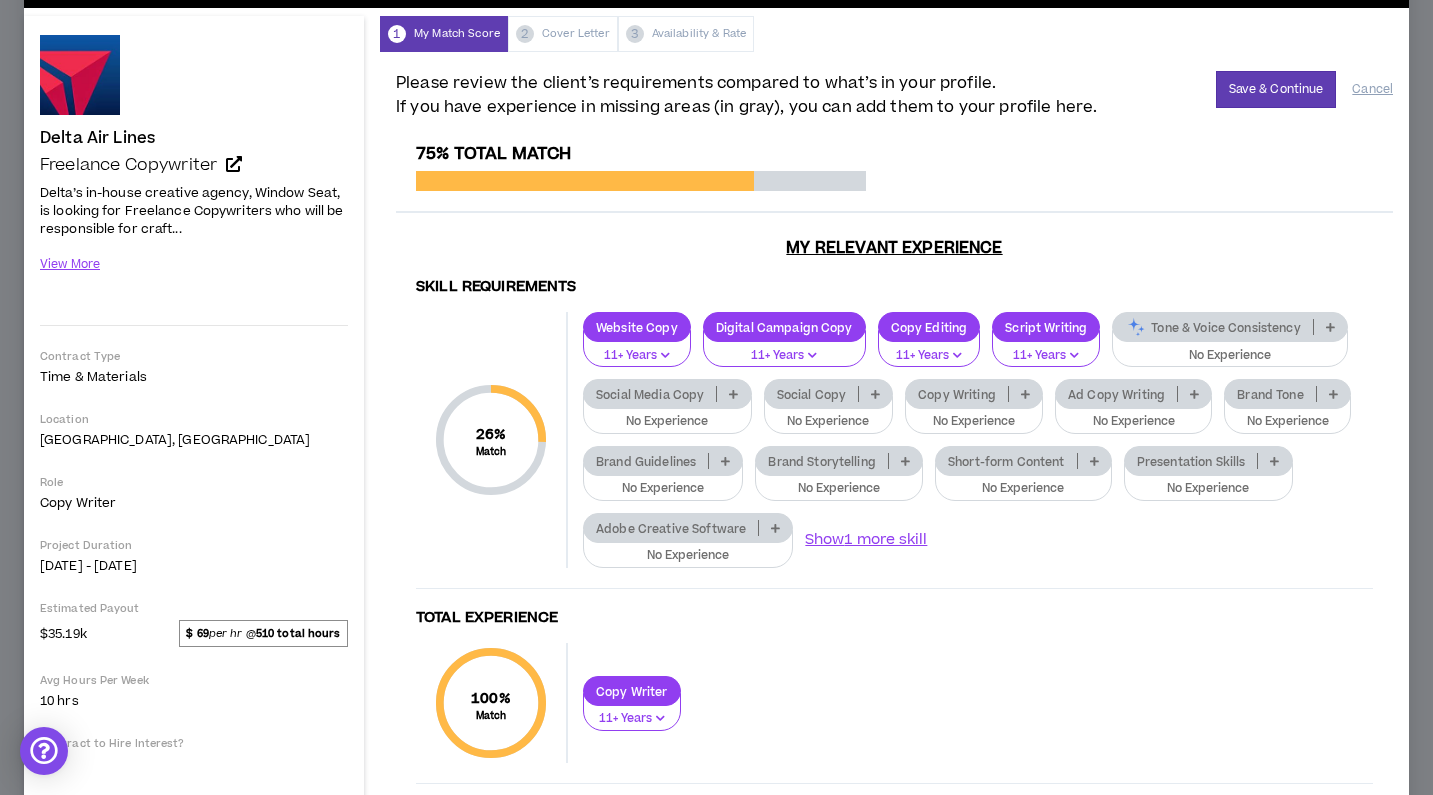 click at bounding box center (1330, 327) 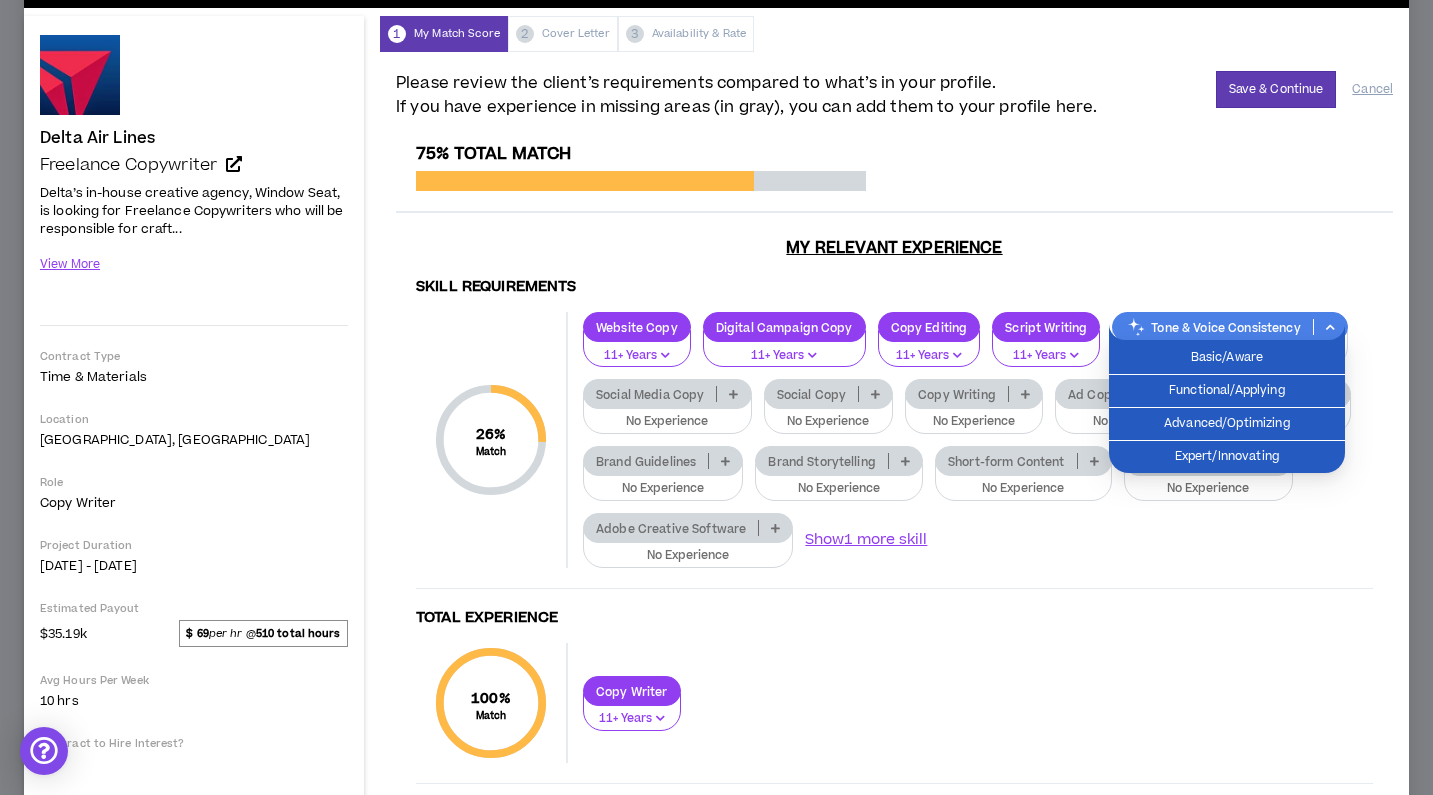 click on "Skill Requirements 26 % Match Skill Requirements Website Copy 11+ Years Digital Campaign Copy 11+ Years Copy Editing 11+ Years Script Writing 11+ Years Tone & Voice Consistency No Experience Social Media Copy No Experience Social Copy No Experience Copy Writing No Experience Ad Copy Writing No Experience Brand Tone No Experience Brand Guidelines No Experience Brand Storytelling No Experience Short-form Content No Experience Presentation Skills No Experience Adobe Creative Software No Experience Show  1 more skill Total Experience 100 % Match Total Experience Copy Writer 11+ Years Industry Requirements 100 % Match Industry Requirements Travel and Hospitality 11+ Years" at bounding box center (894, 631) 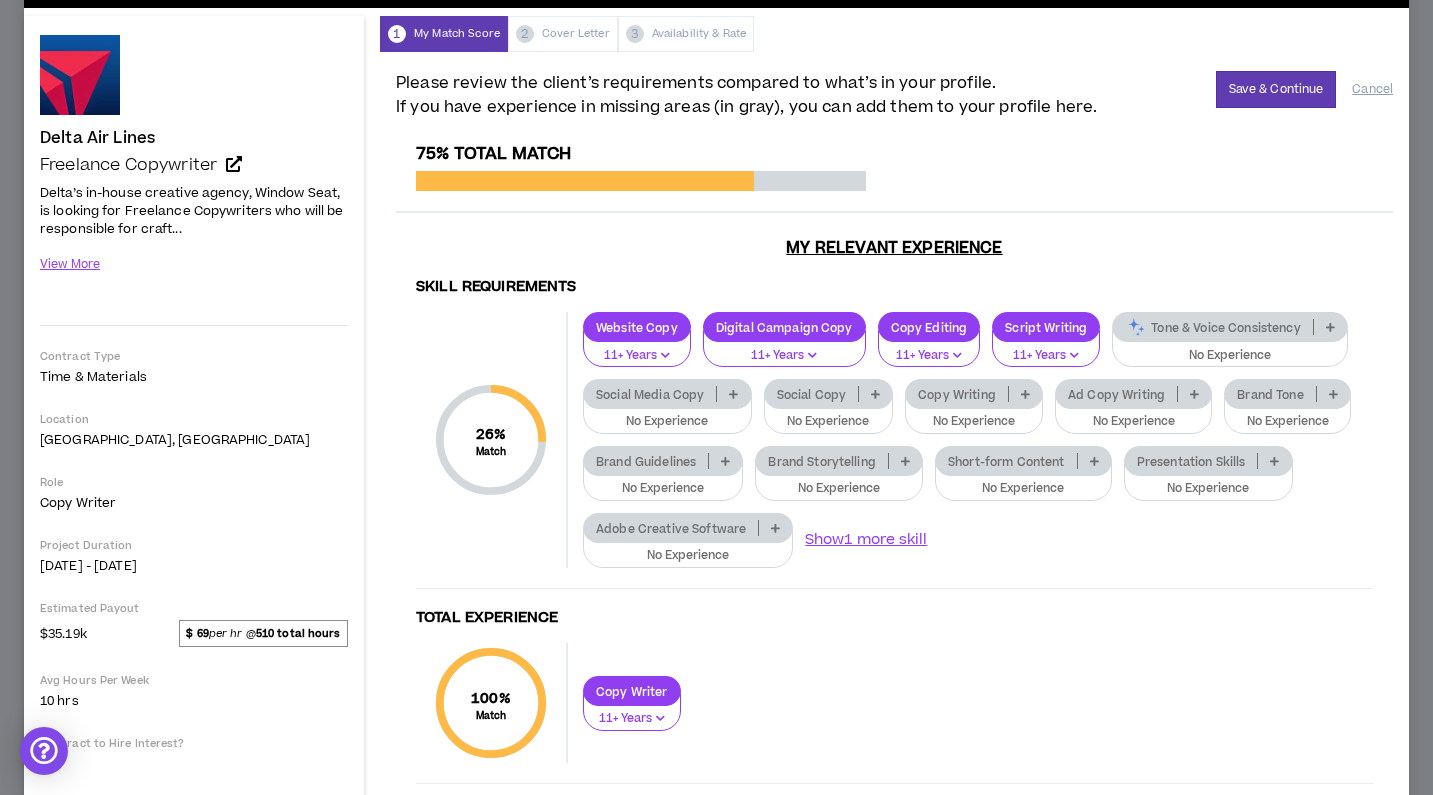 click on "Tone & Voice Consistency" at bounding box center (1230, 327) 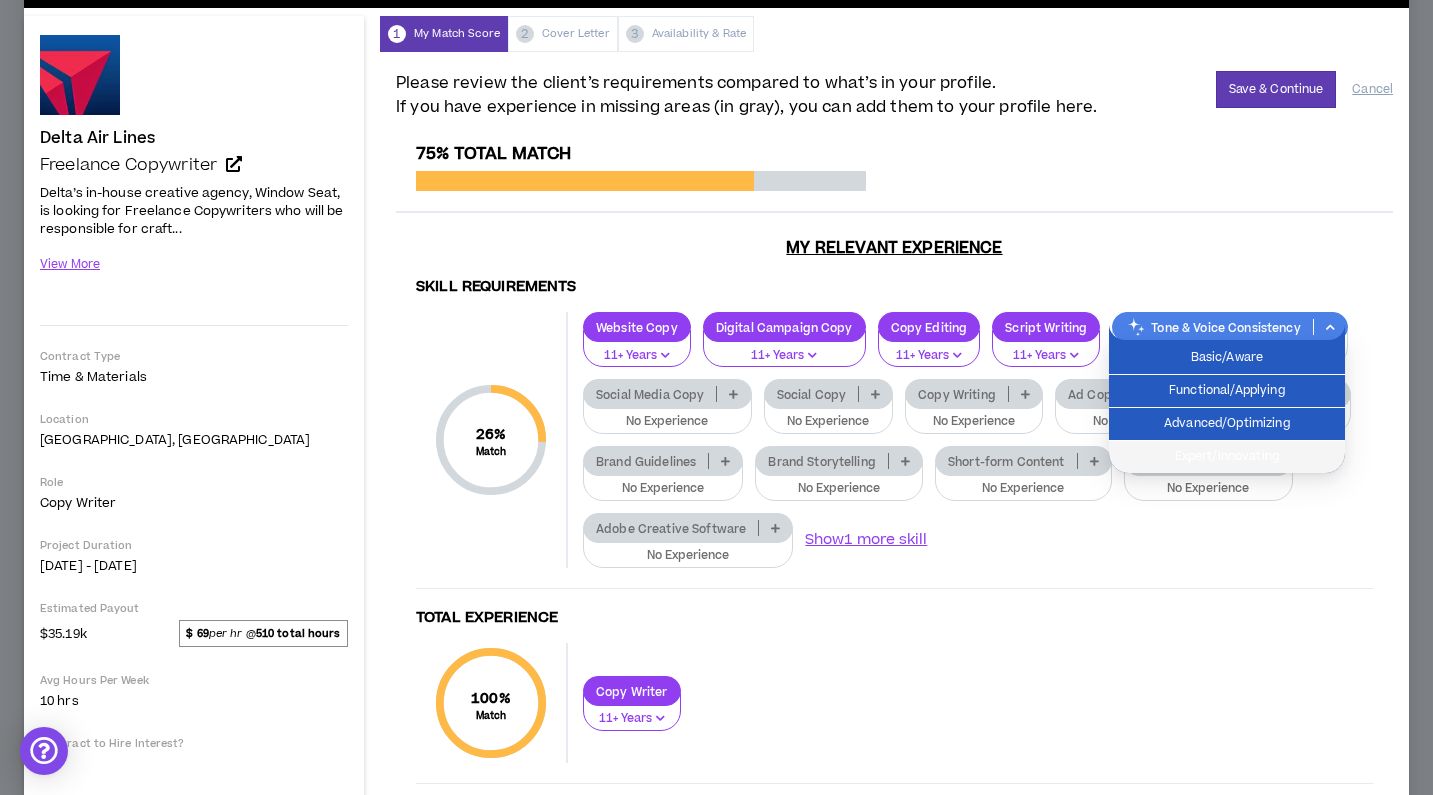click on "Expert/Innovating" at bounding box center (1227, 457) 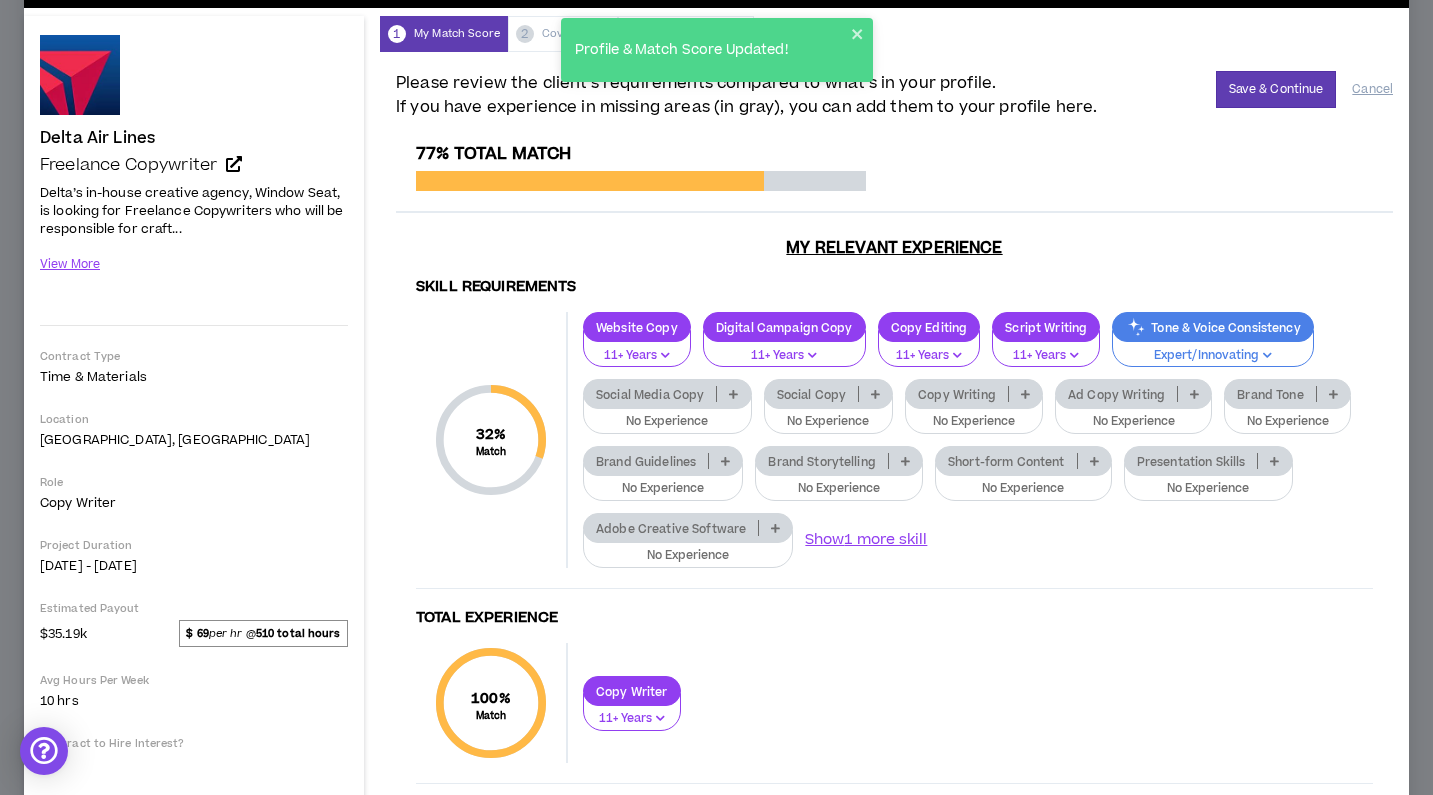 click at bounding box center [733, 394] 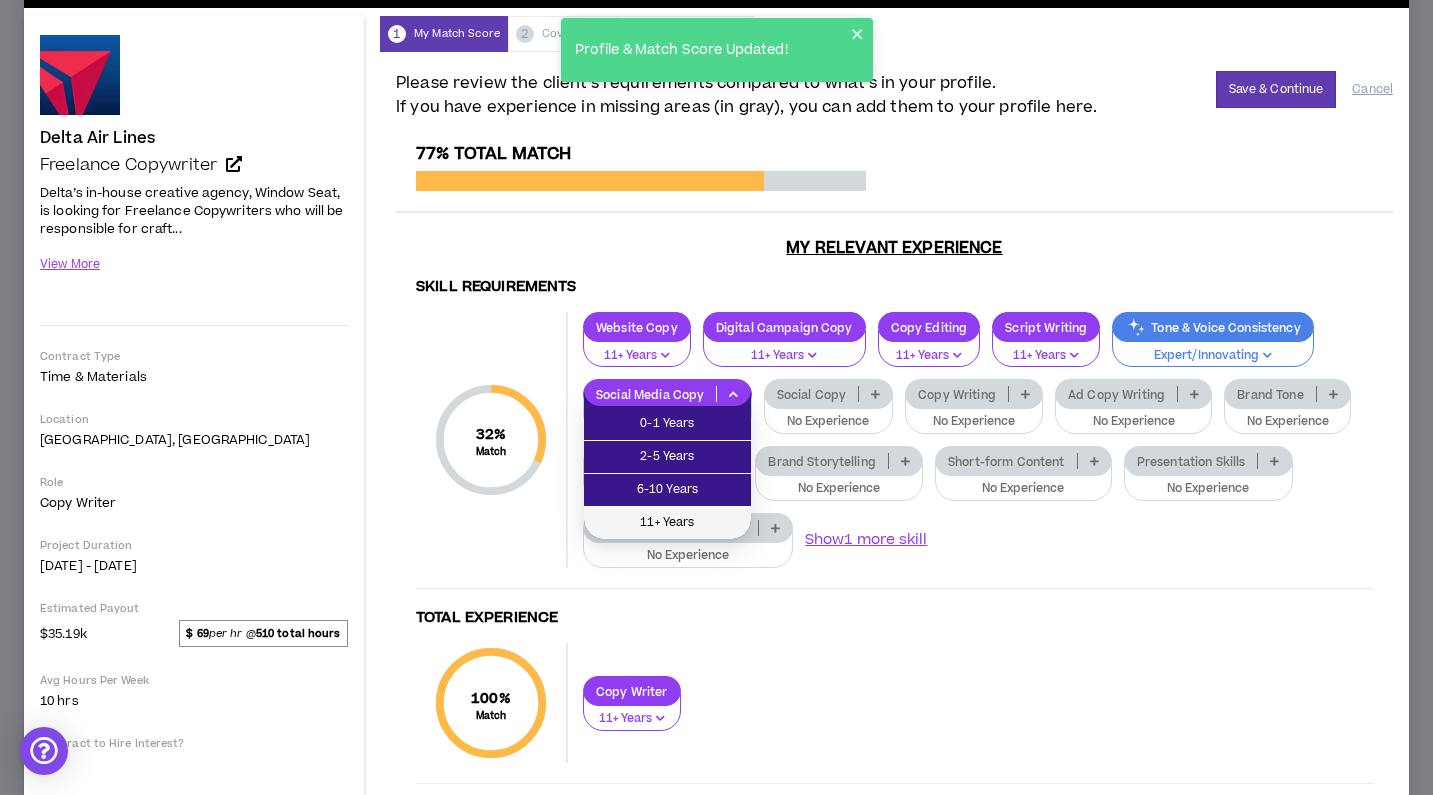 click on "11+ Years" at bounding box center (667, 523) 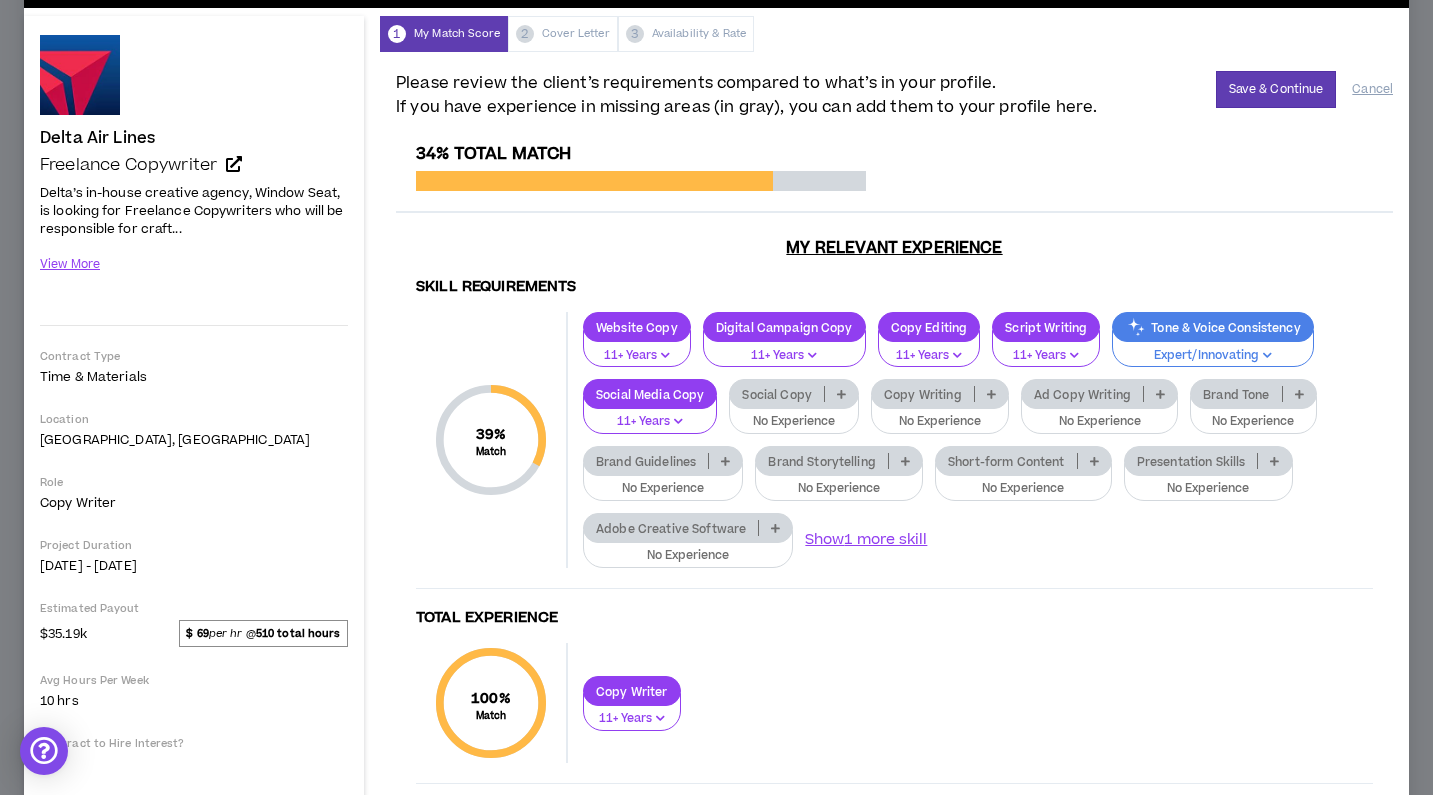 click at bounding box center (841, 394) 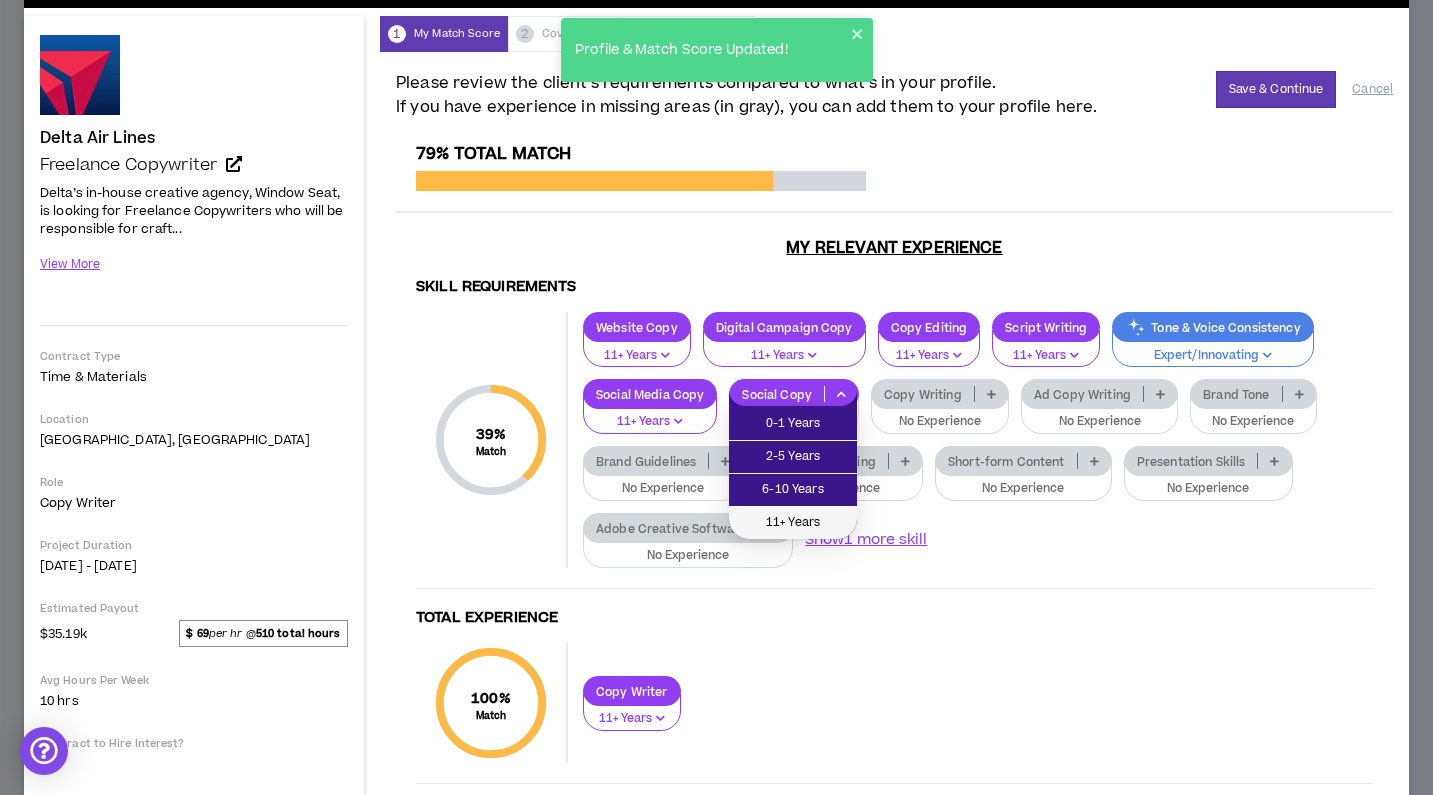 click on "11+ Years" at bounding box center [793, 523] 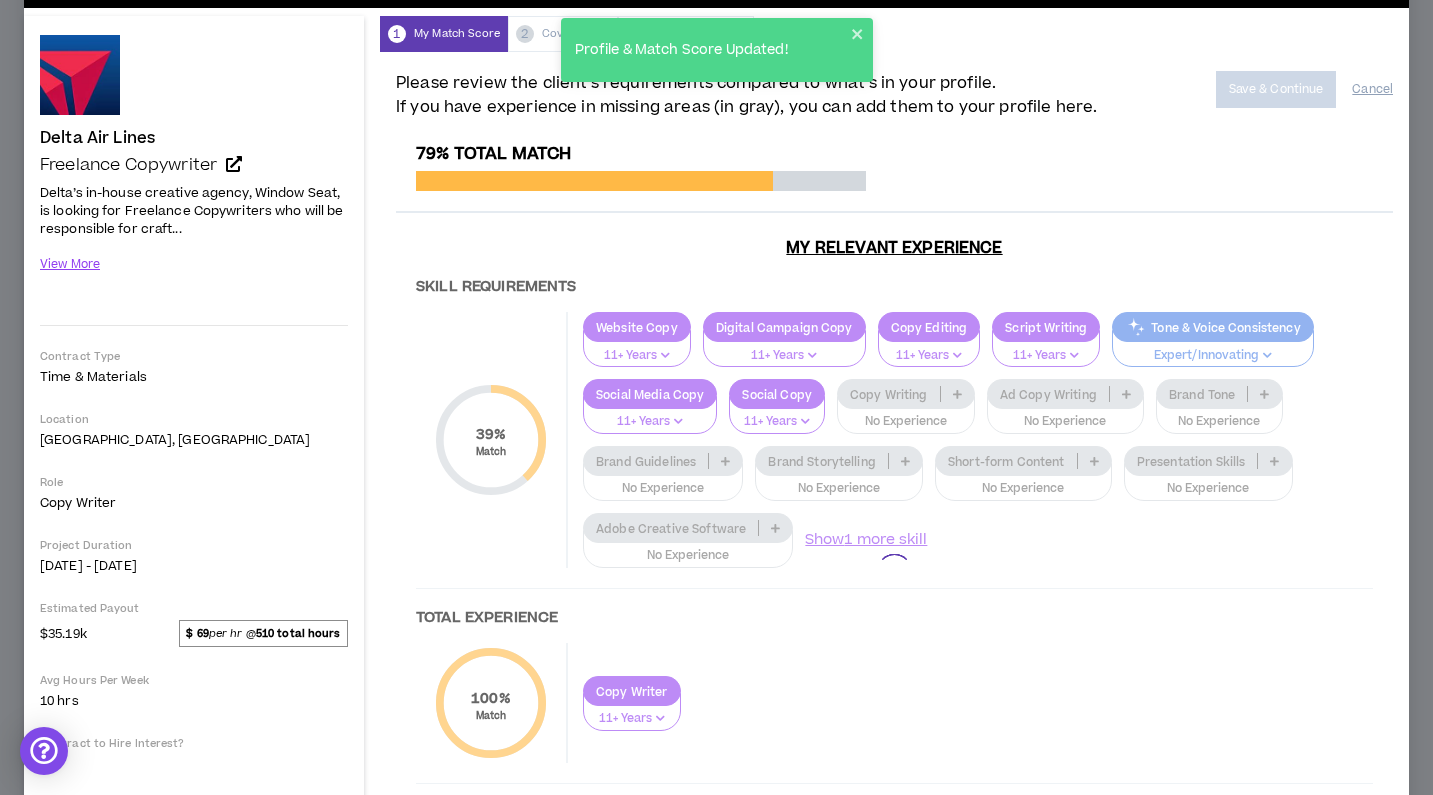 click at bounding box center [894, 571] 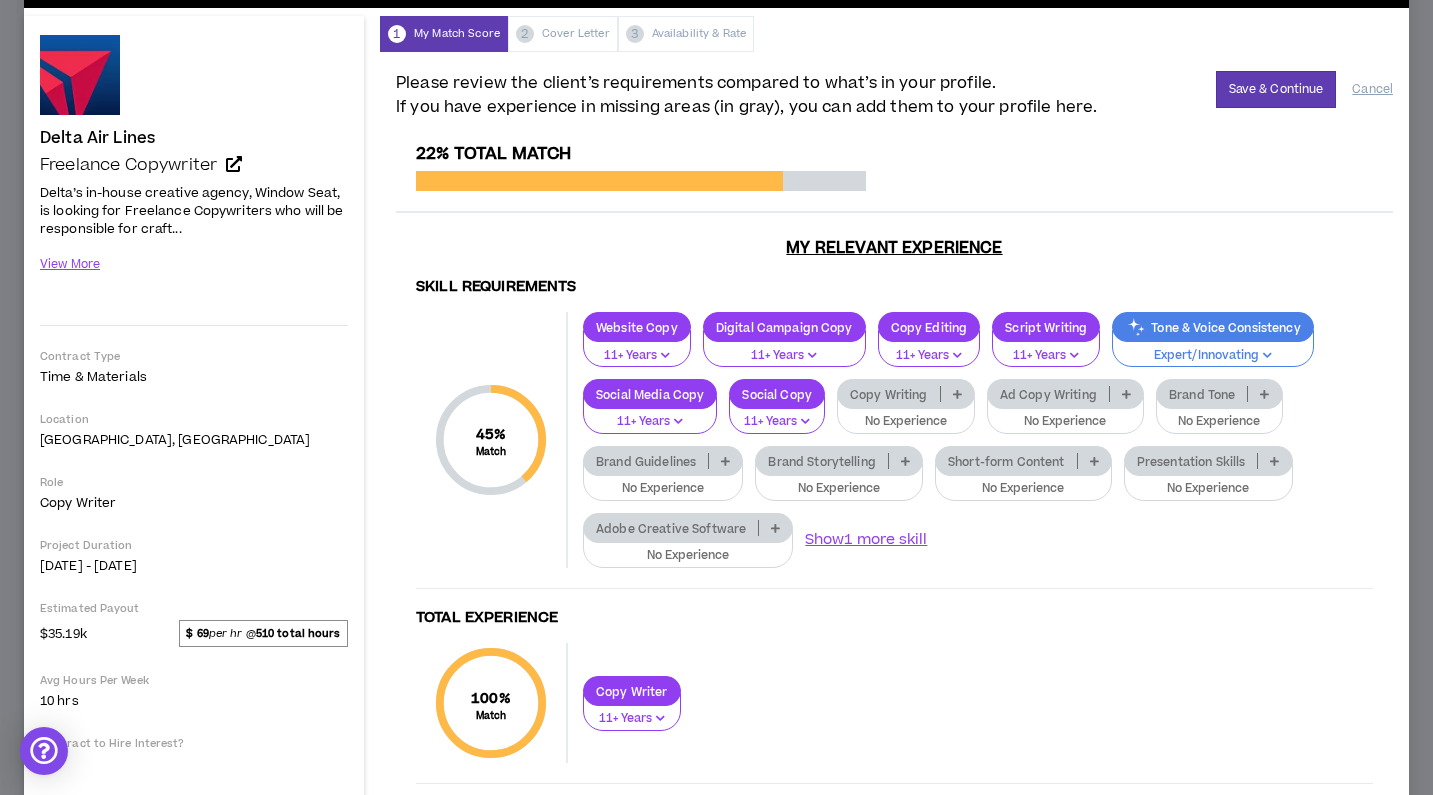 click at bounding box center (957, 394) 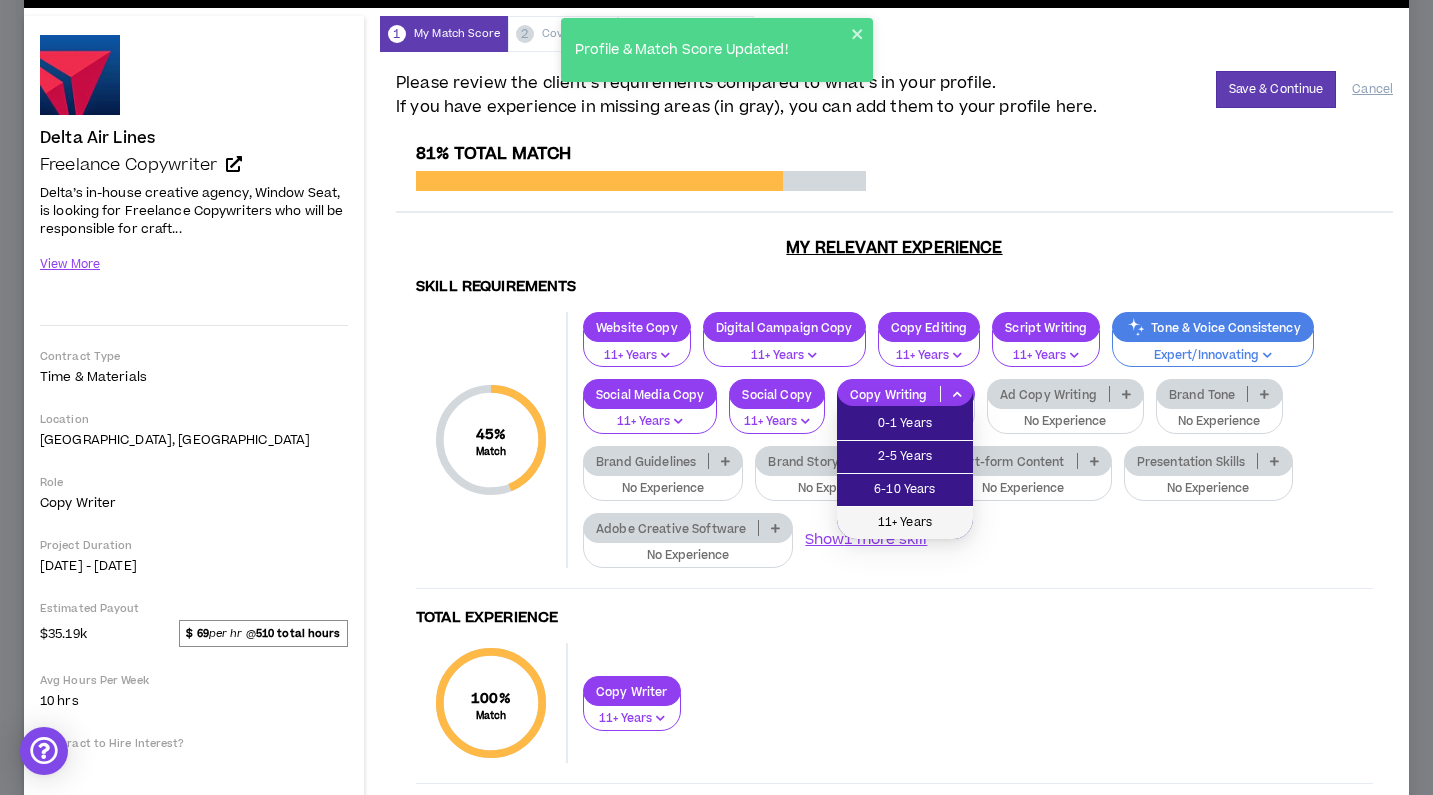 click on "11+ Years" at bounding box center (905, 523) 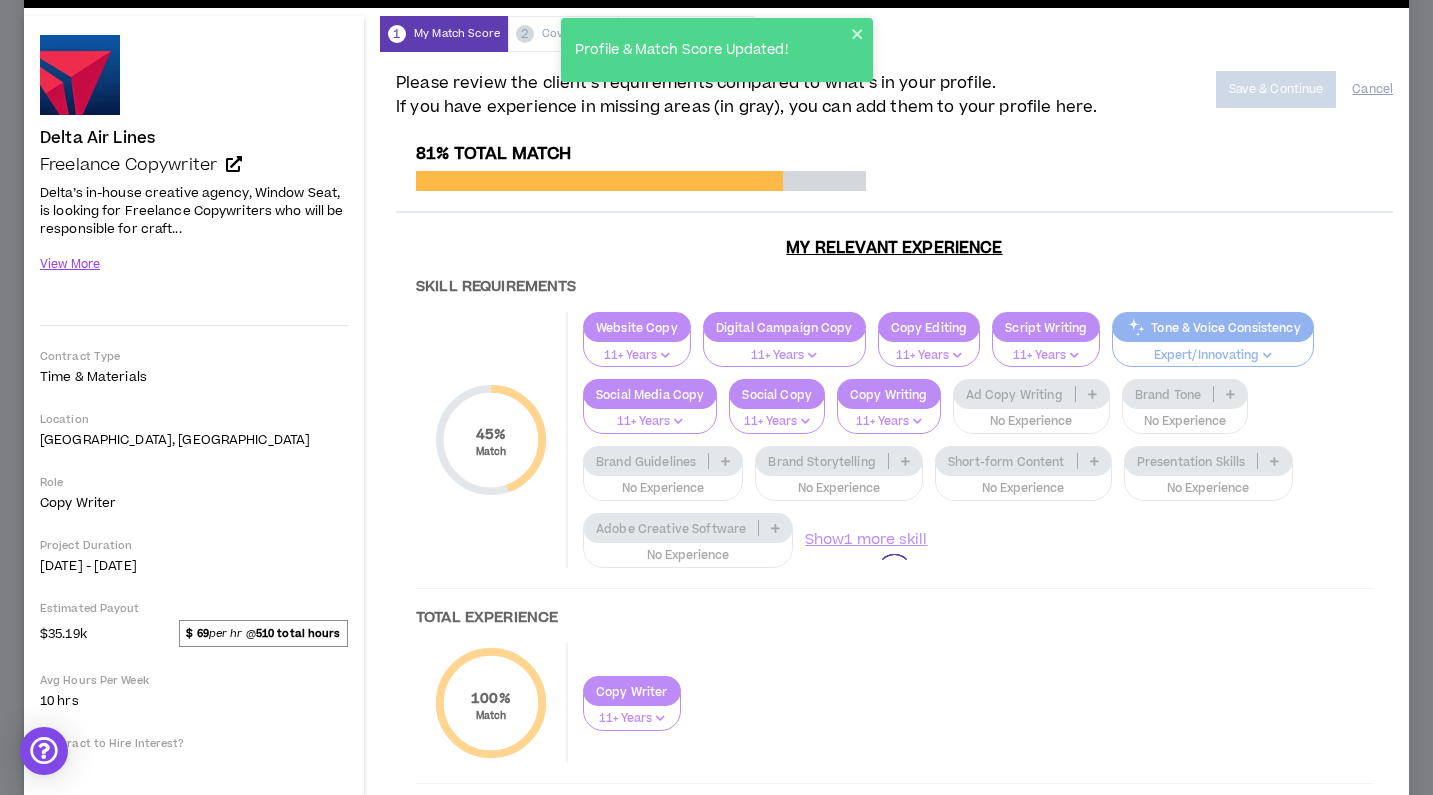 click at bounding box center [894, 571] 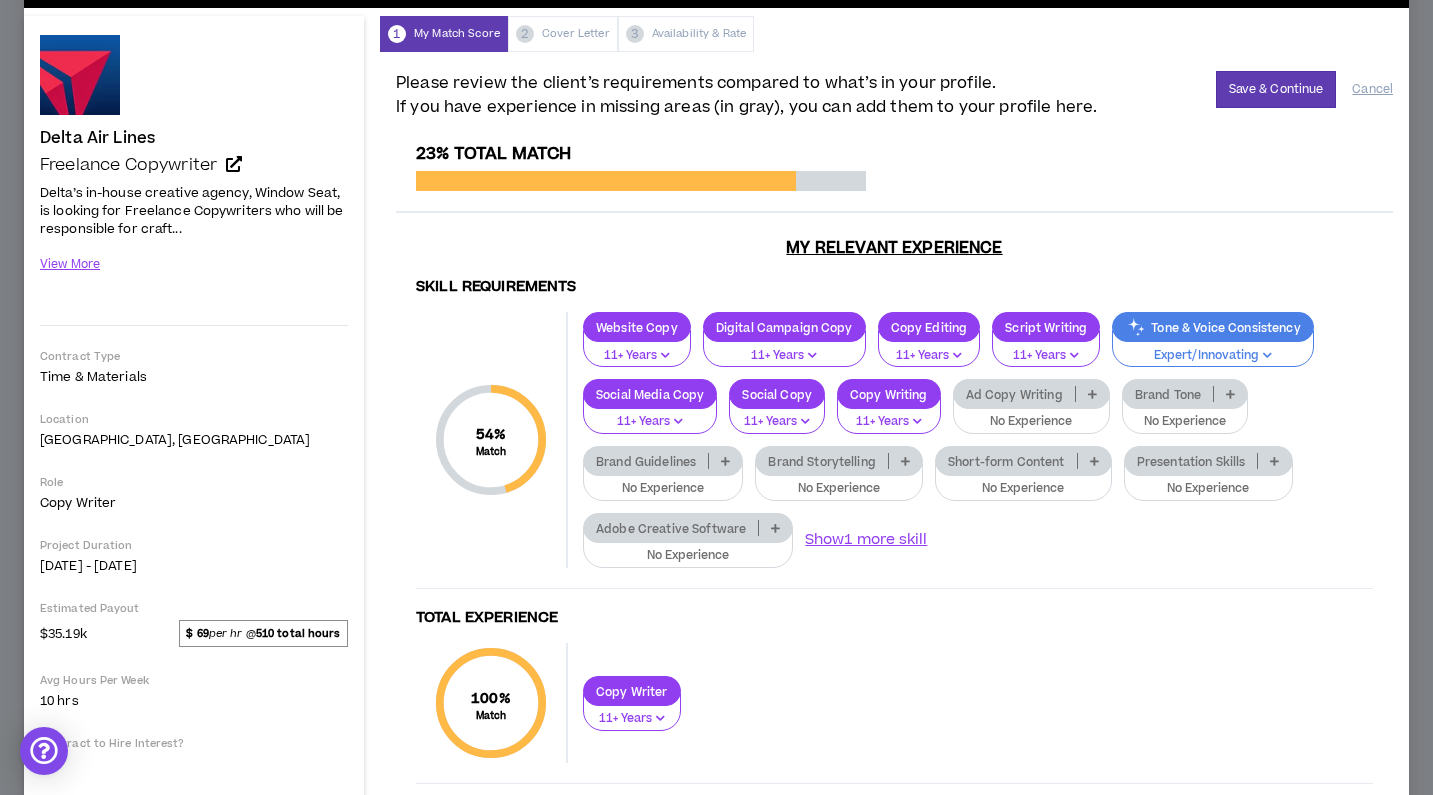 click at bounding box center (1092, 394) 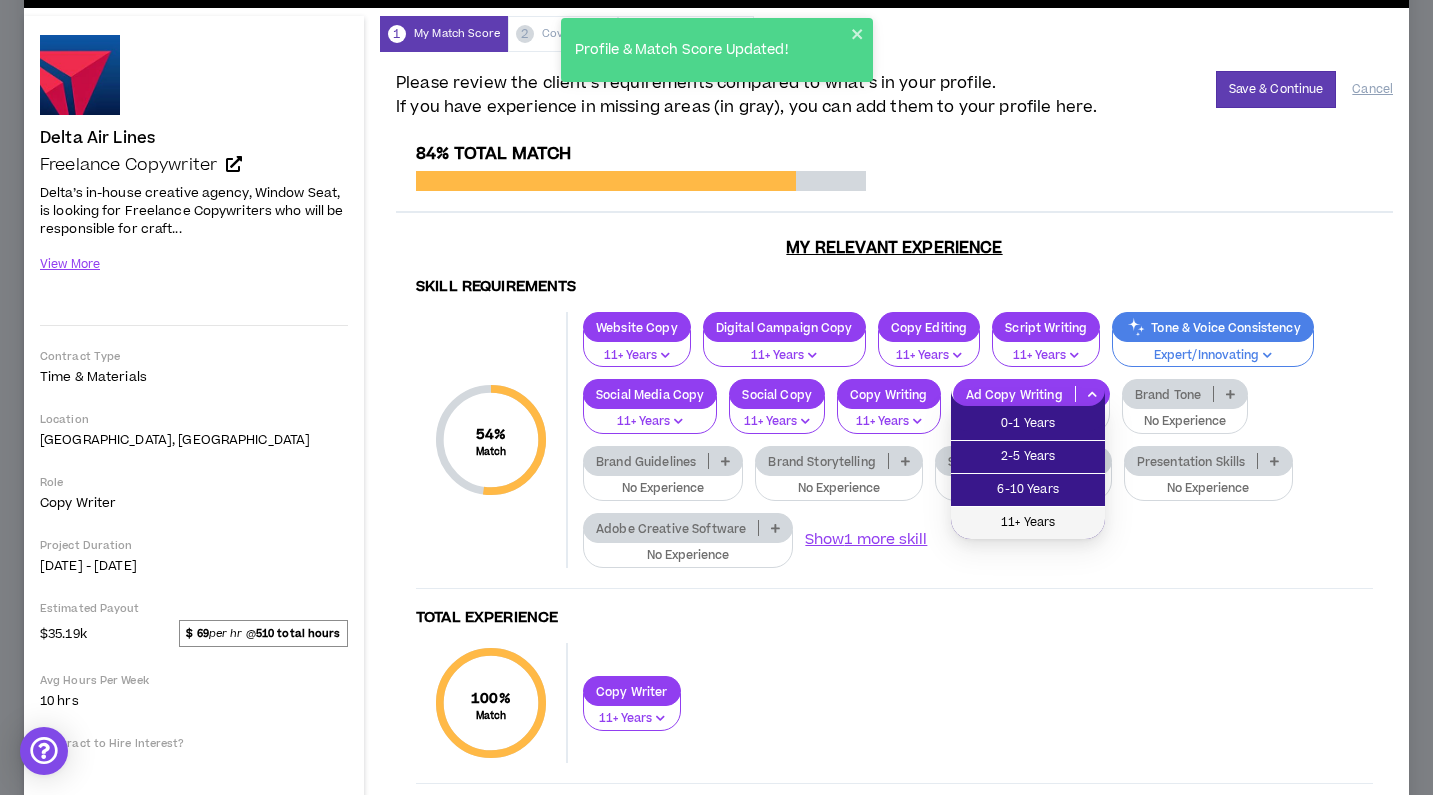 click on "11+ Years" at bounding box center (1028, 523) 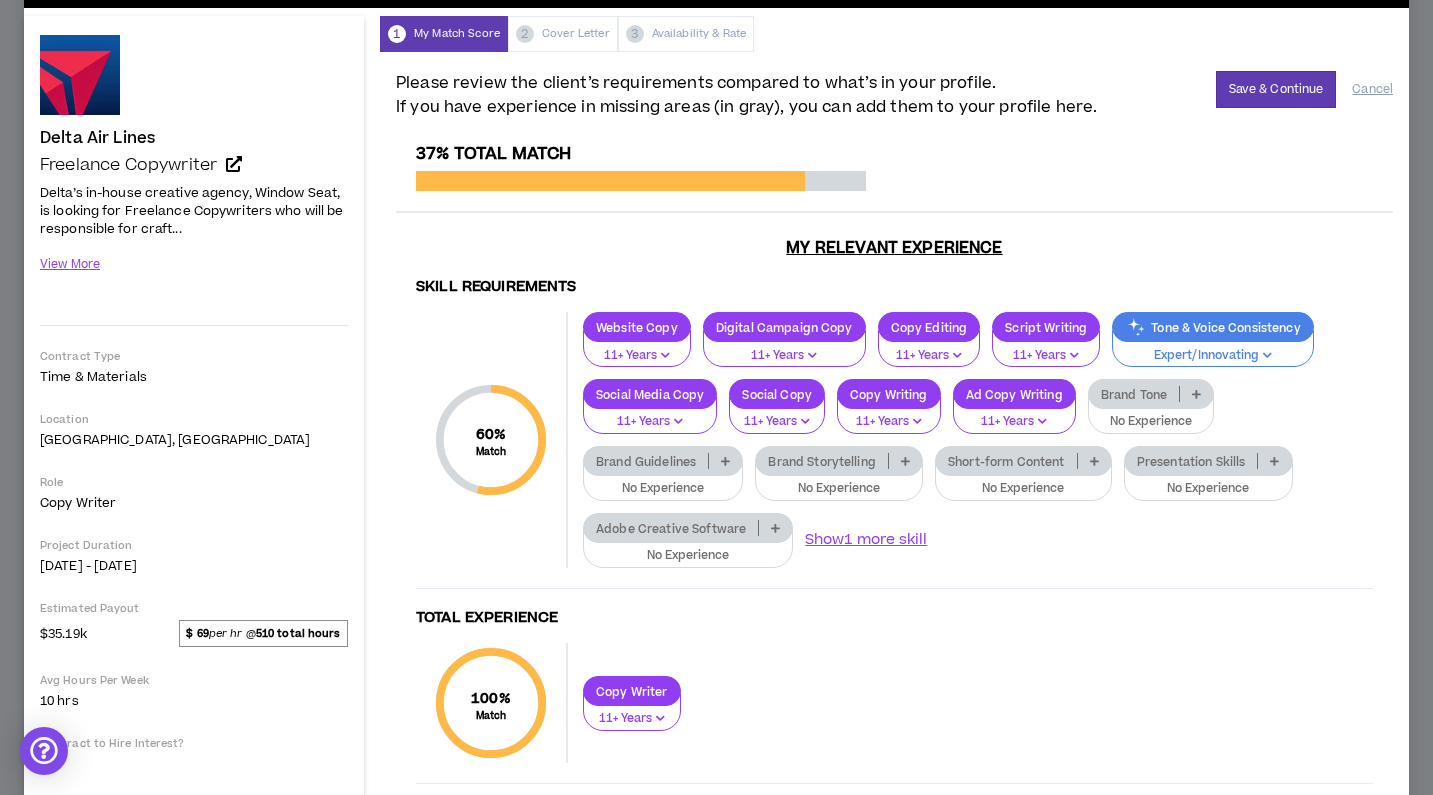 click at bounding box center (1196, 394) 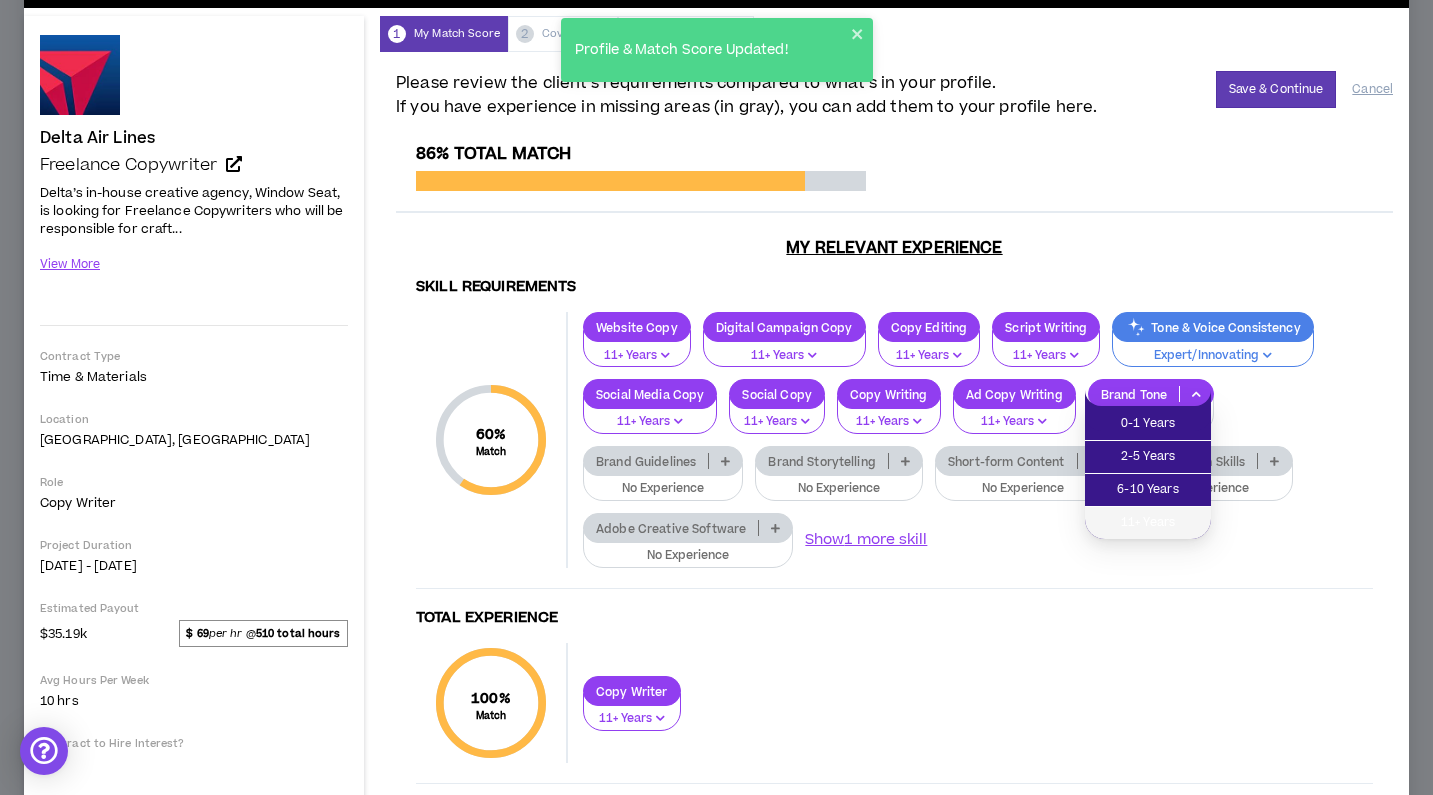 click on "11+ Years" at bounding box center [1148, 523] 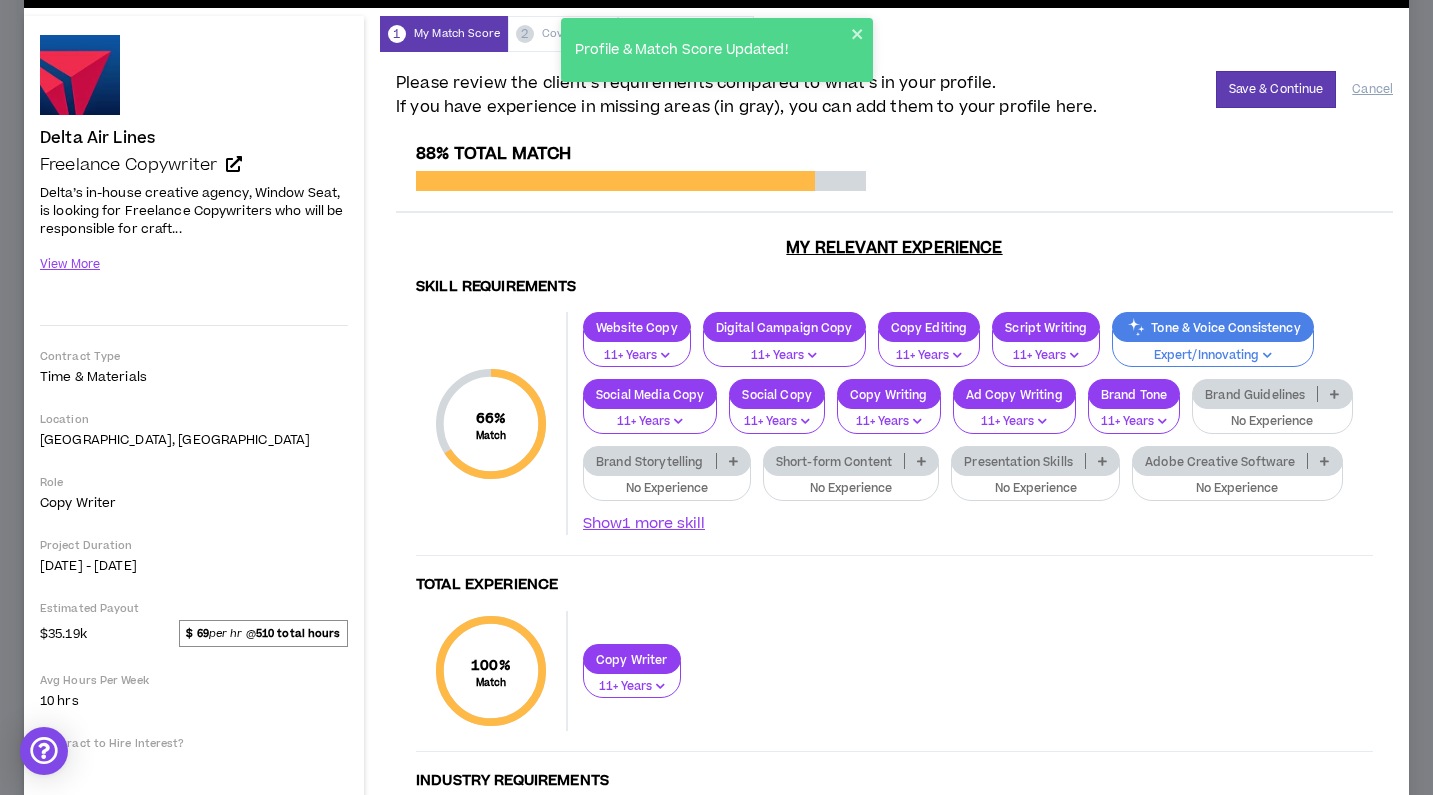 click at bounding box center (1334, 394) 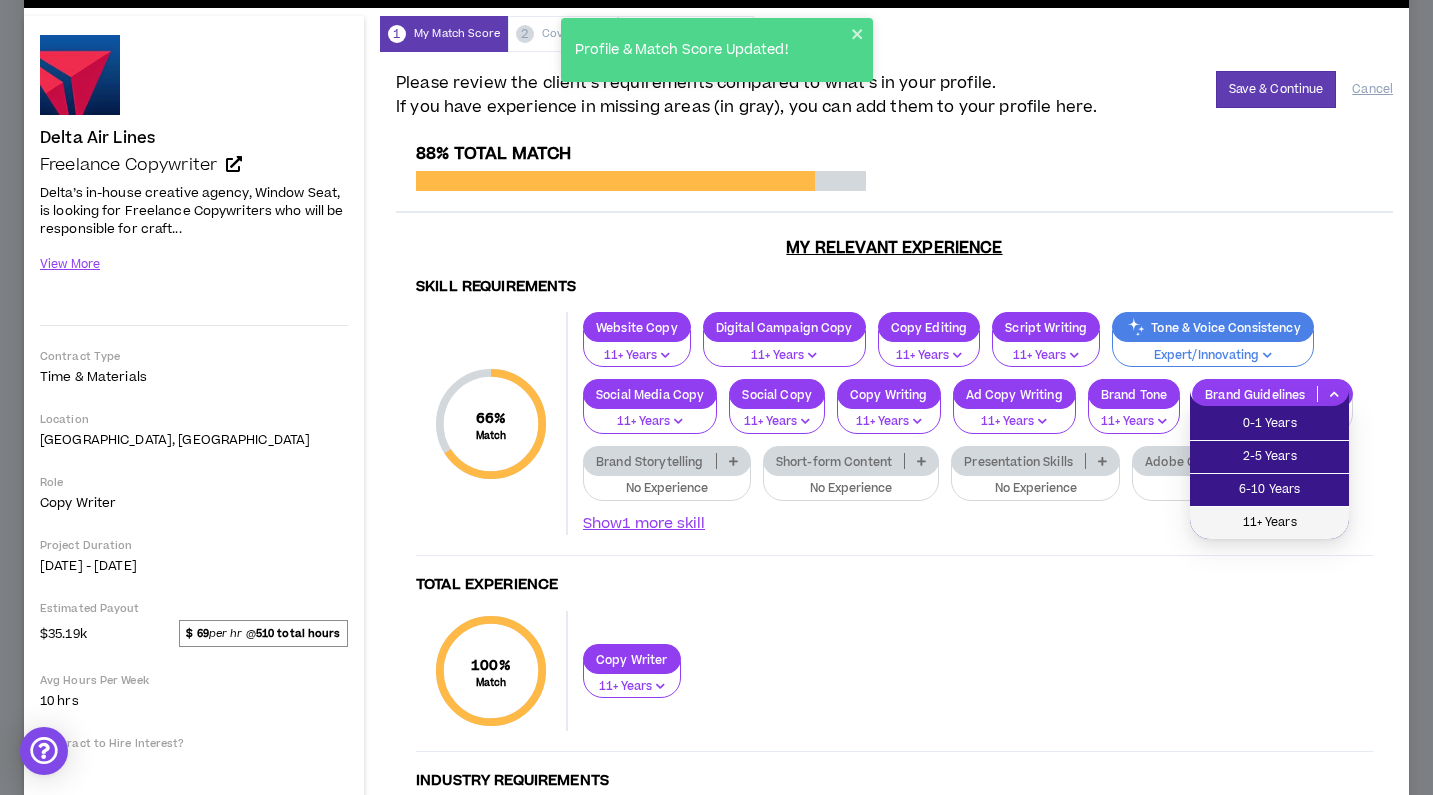 click on "11+ Years" at bounding box center (1269, 523) 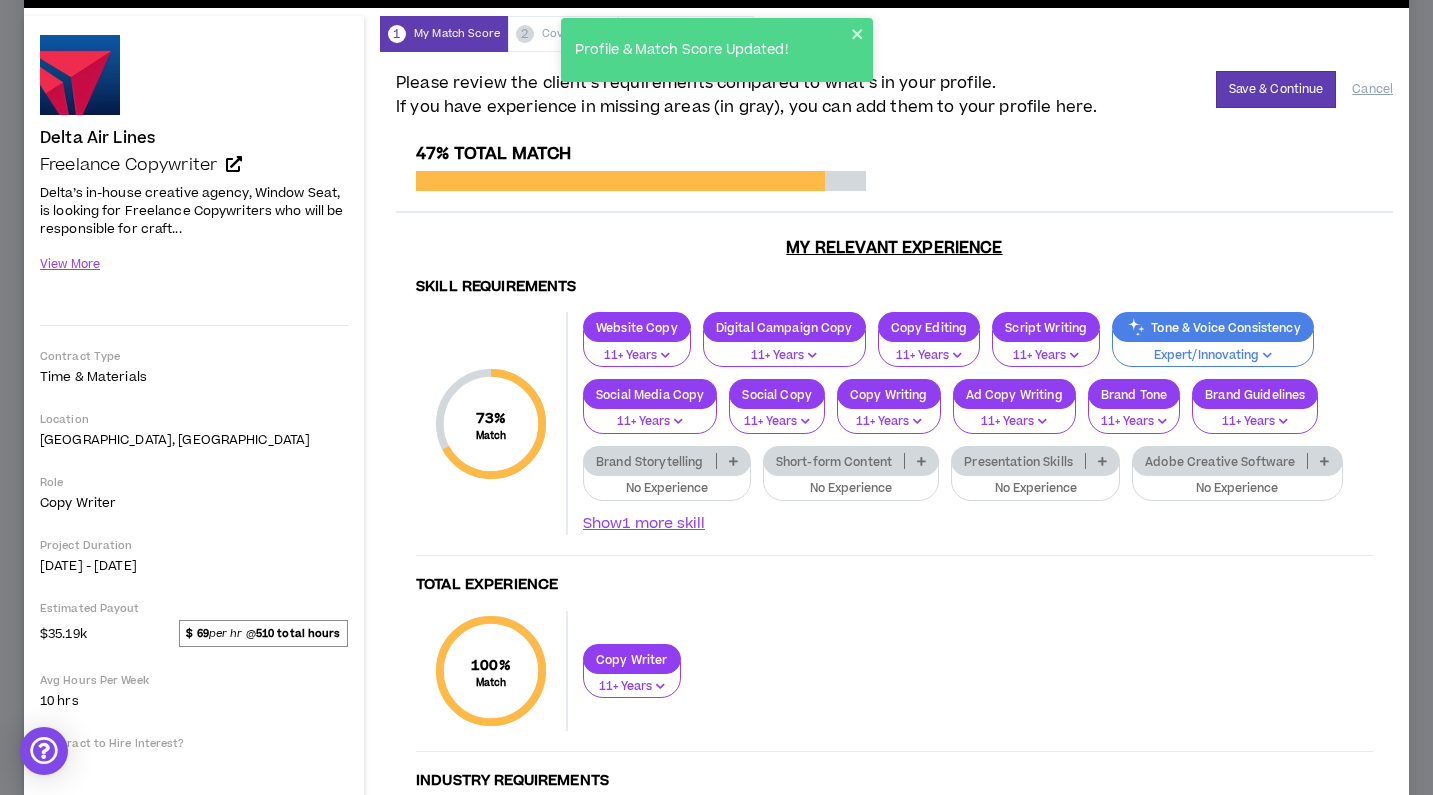 click at bounding box center (733, 461) 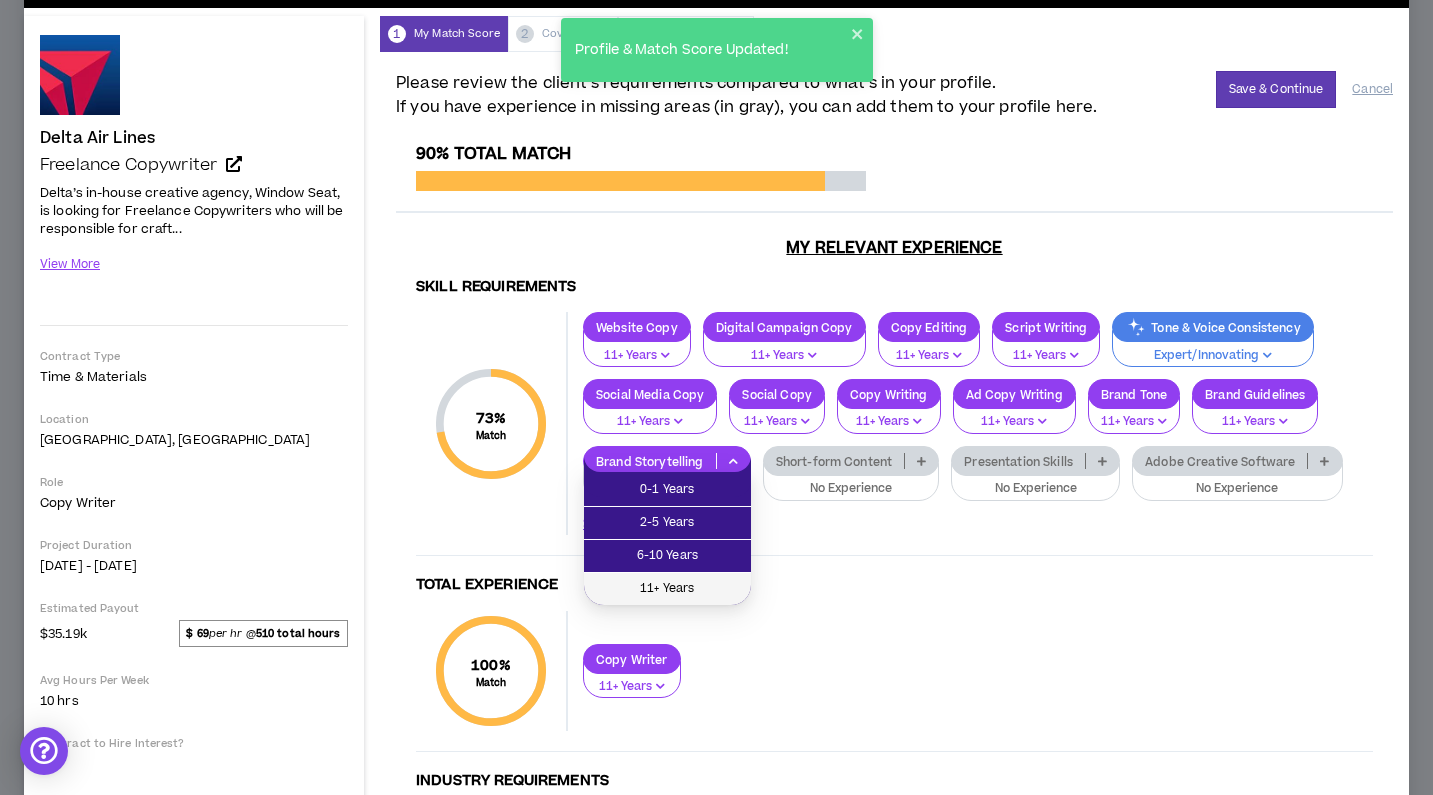 click on "11+ Years" at bounding box center [667, 589] 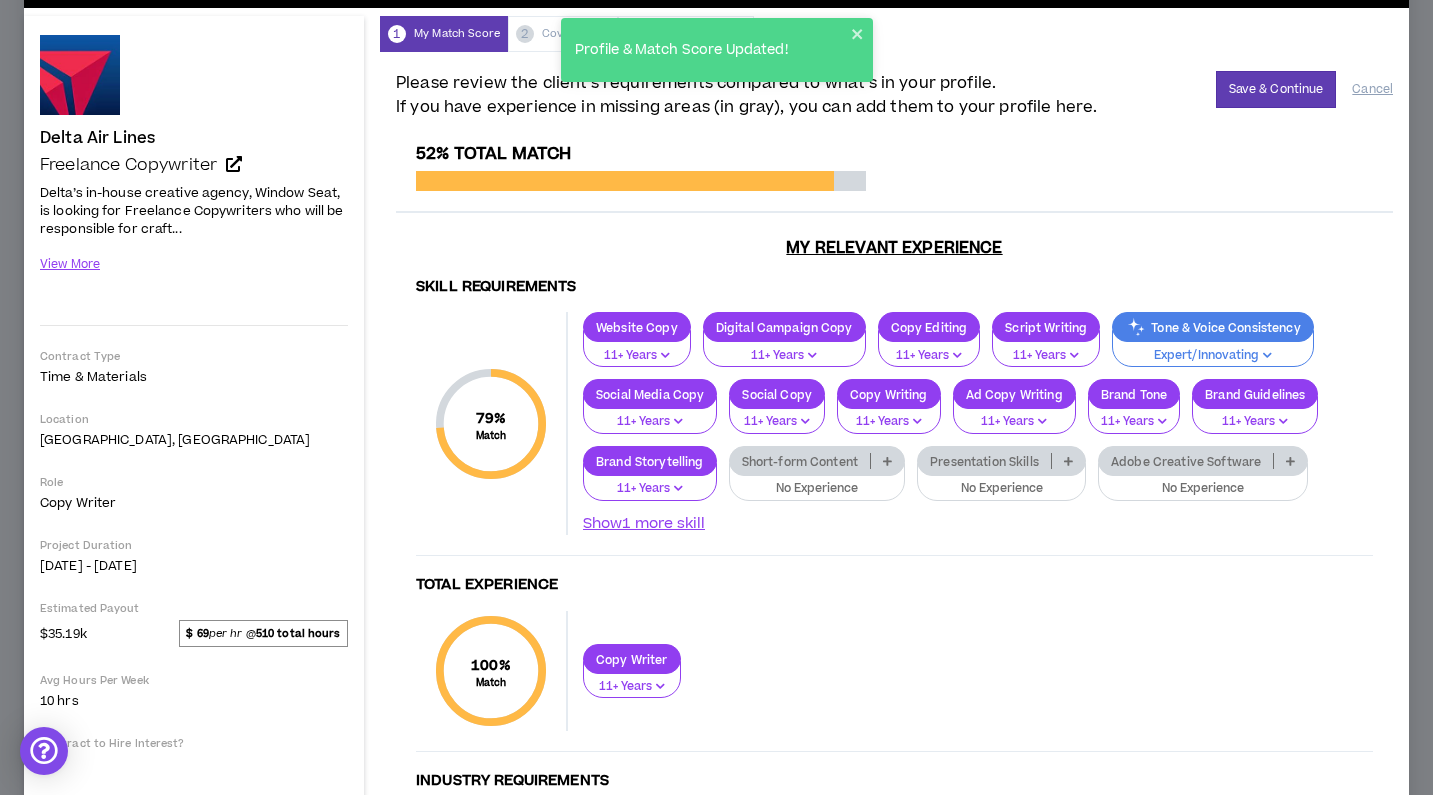 click at bounding box center (887, 461) 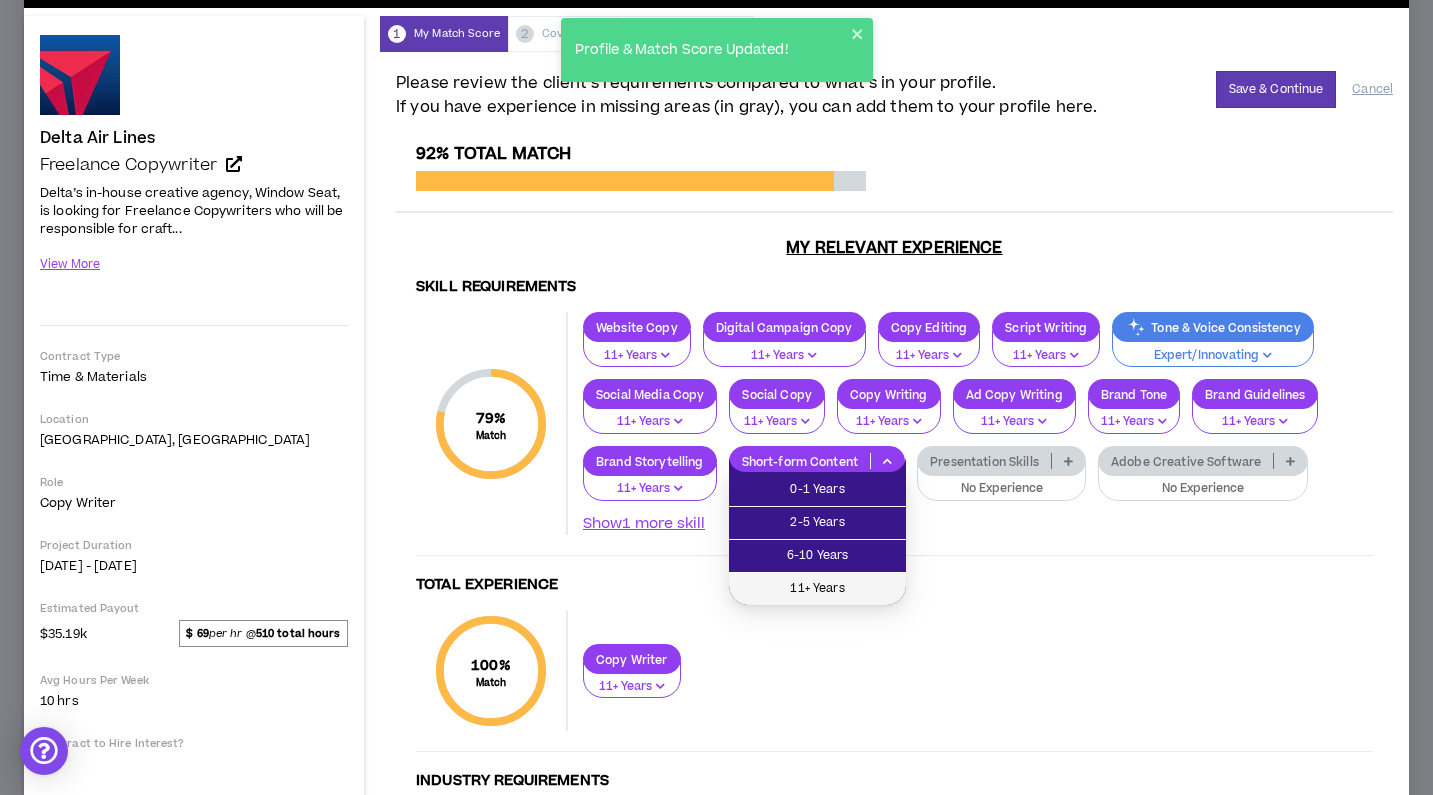 click on "11+ Years" at bounding box center [817, 589] 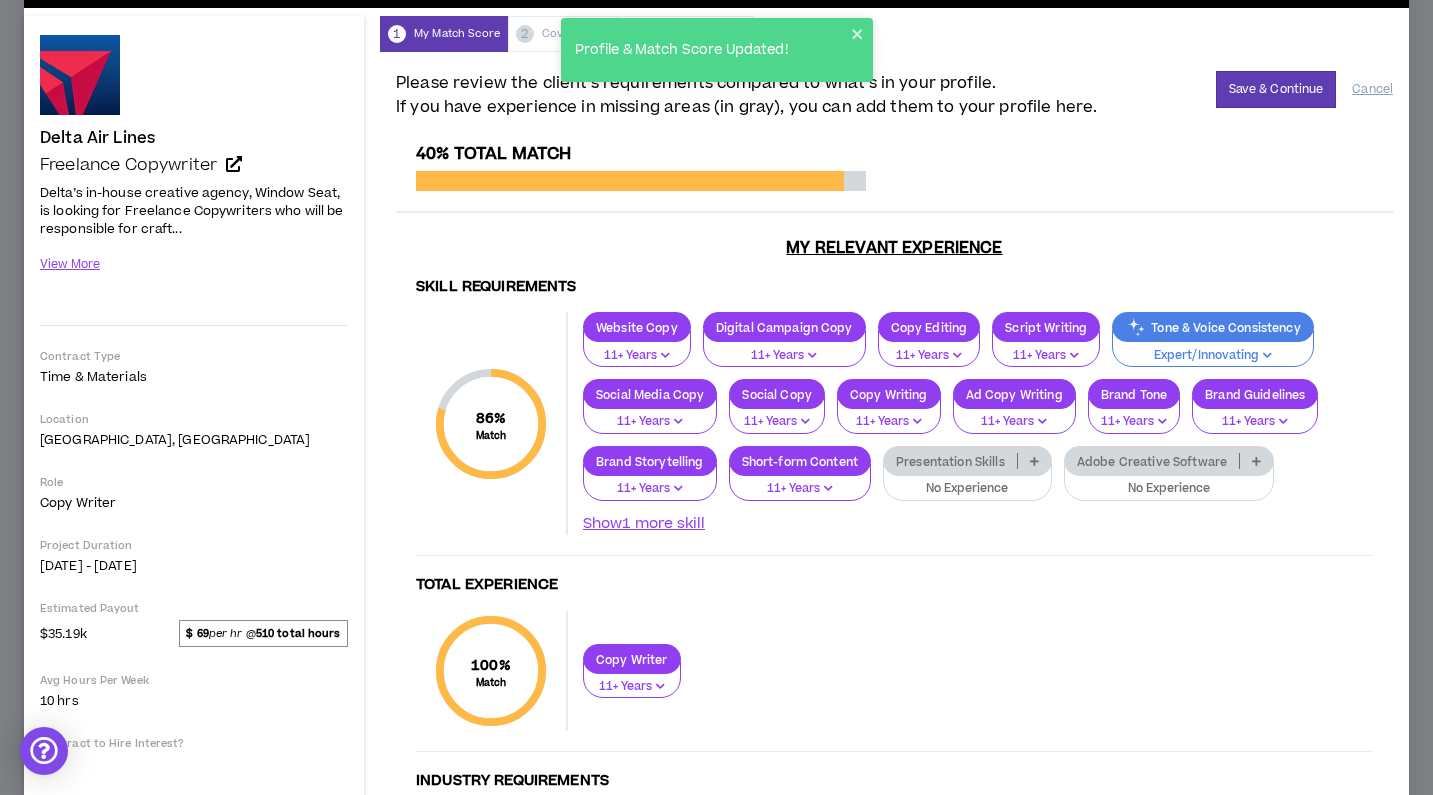 click at bounding box center (1034, 461) 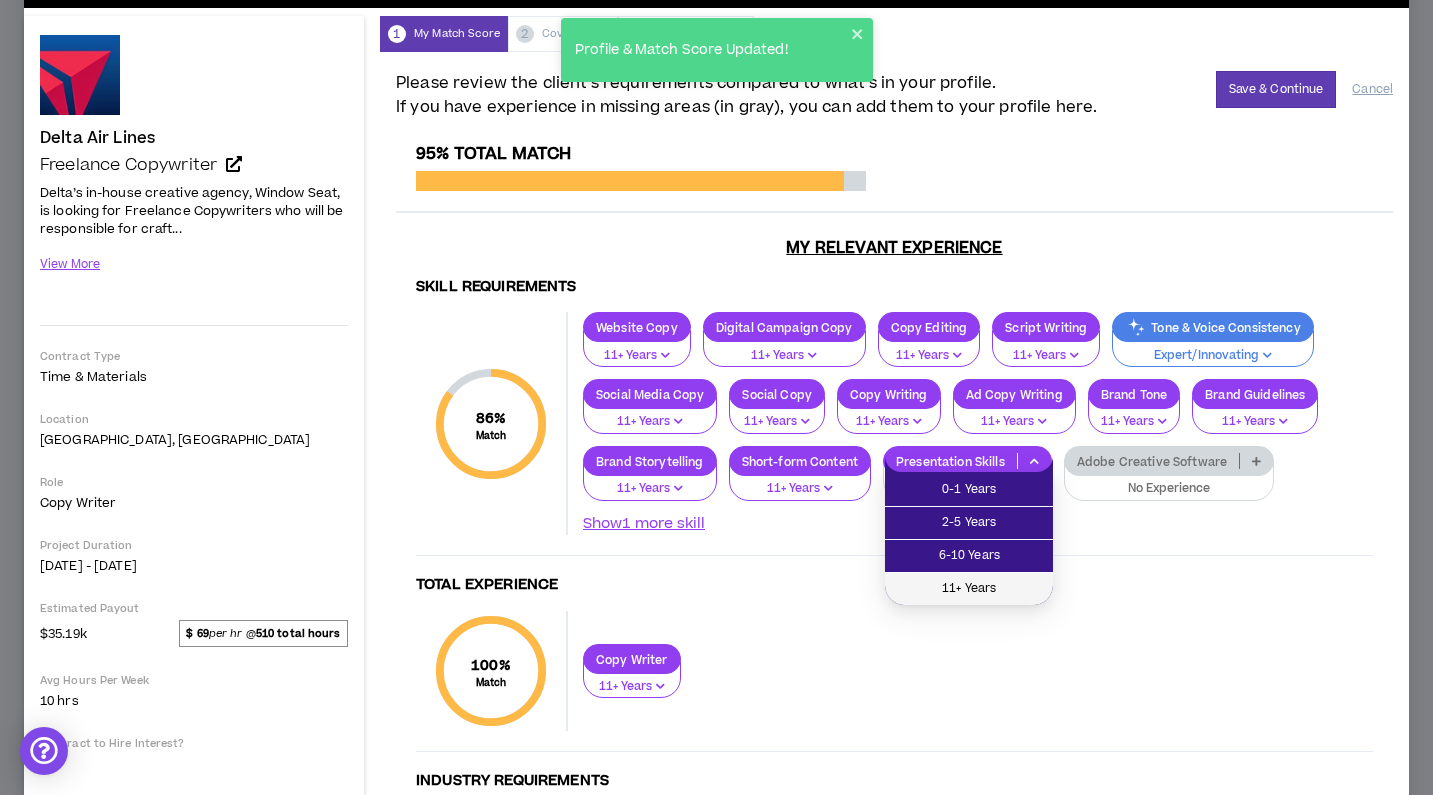 click on "11+ Years" at bounding box center [969, 589] 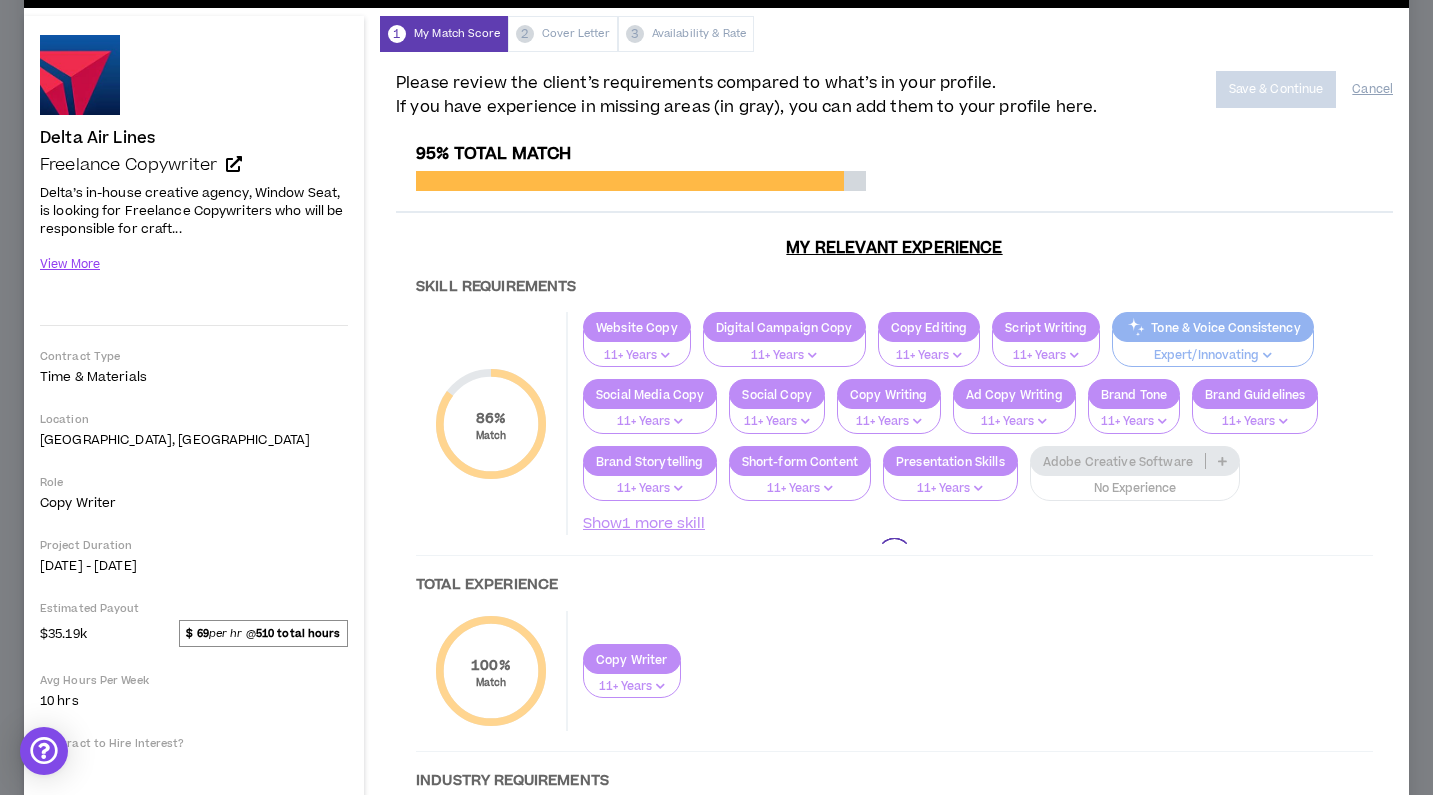 click at bounding box center [894, 555] 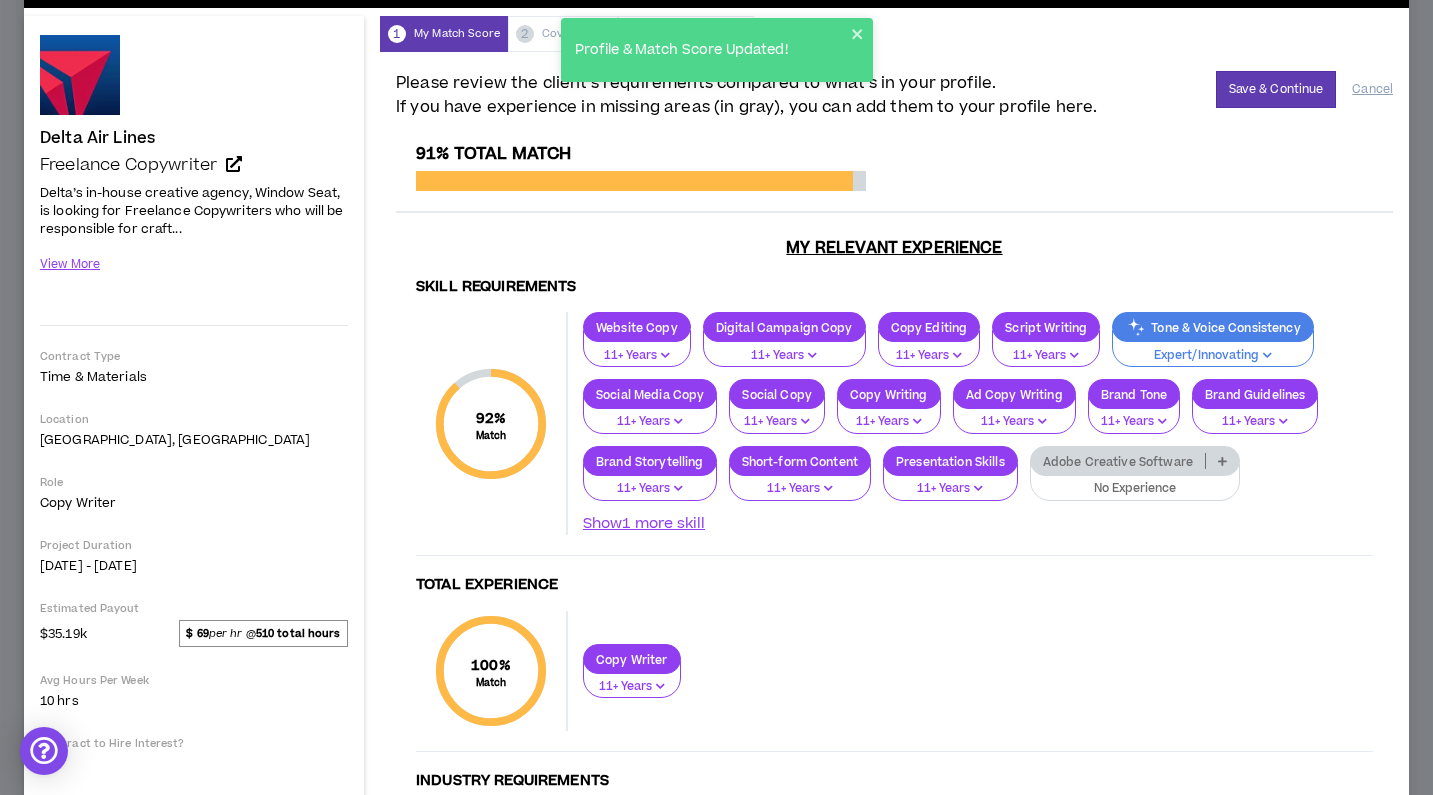click at bounding box center (1222, 461) 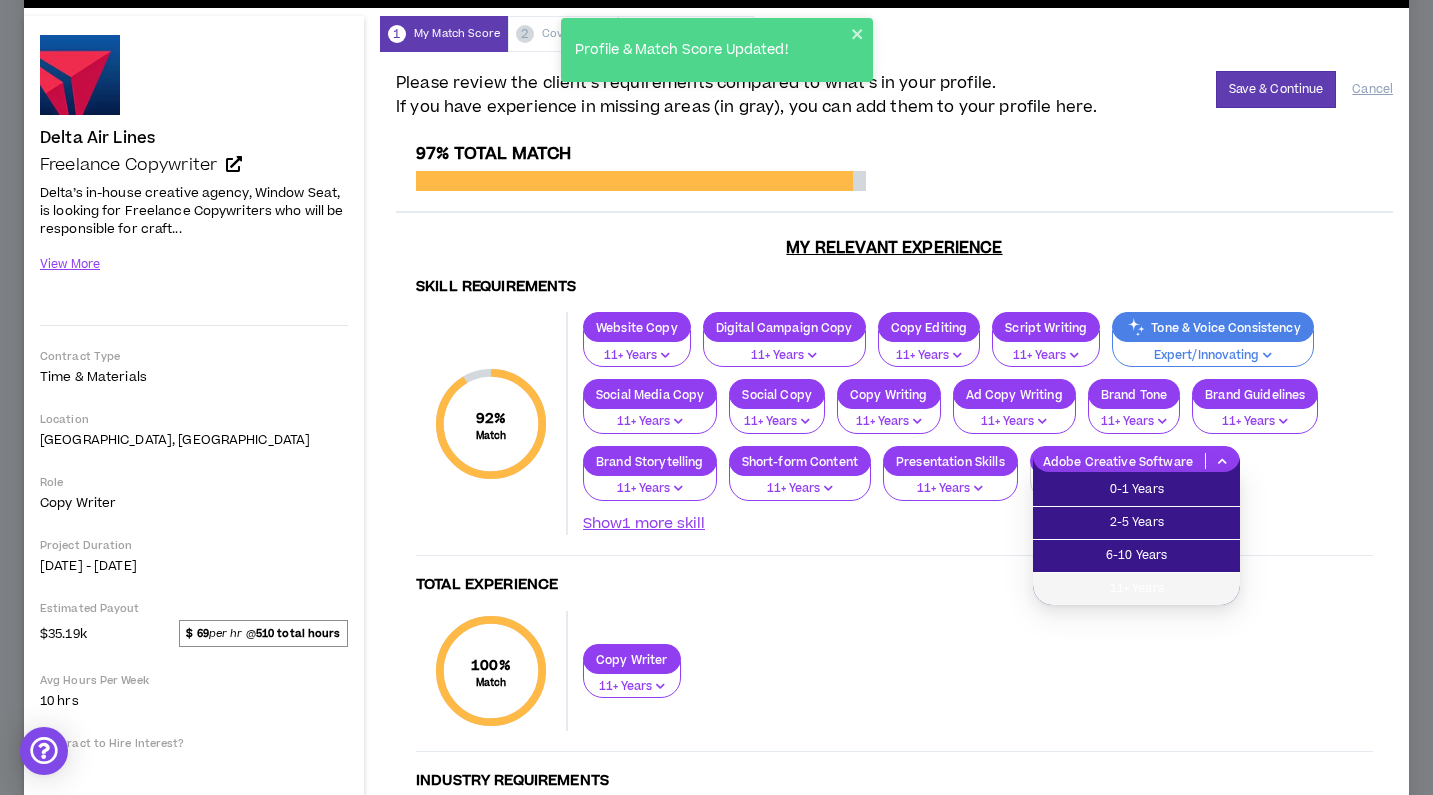 click on "11+ Years" at bounding box center (1136, 589) 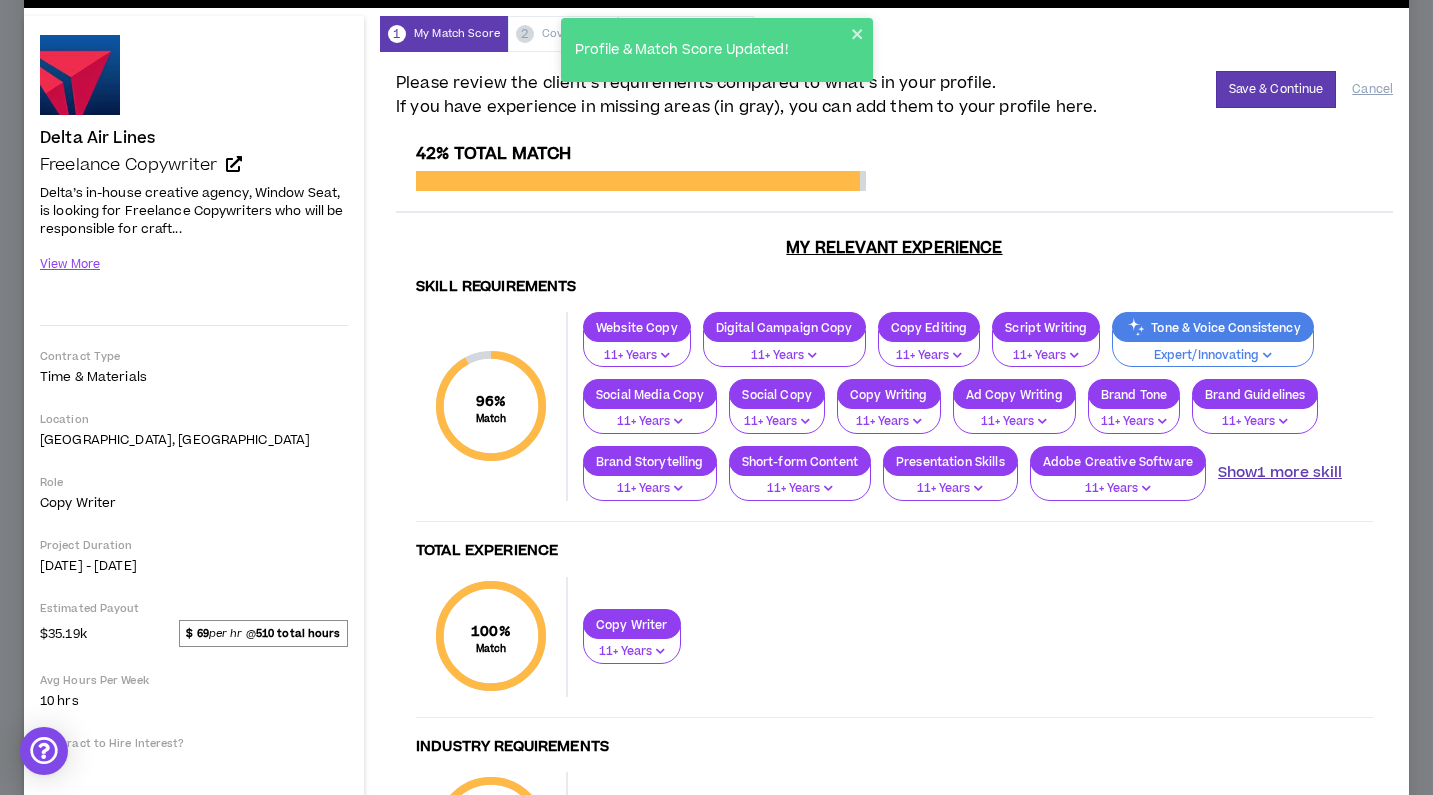 click on "Show  1 more skill" at bounding box center [1280, 473] 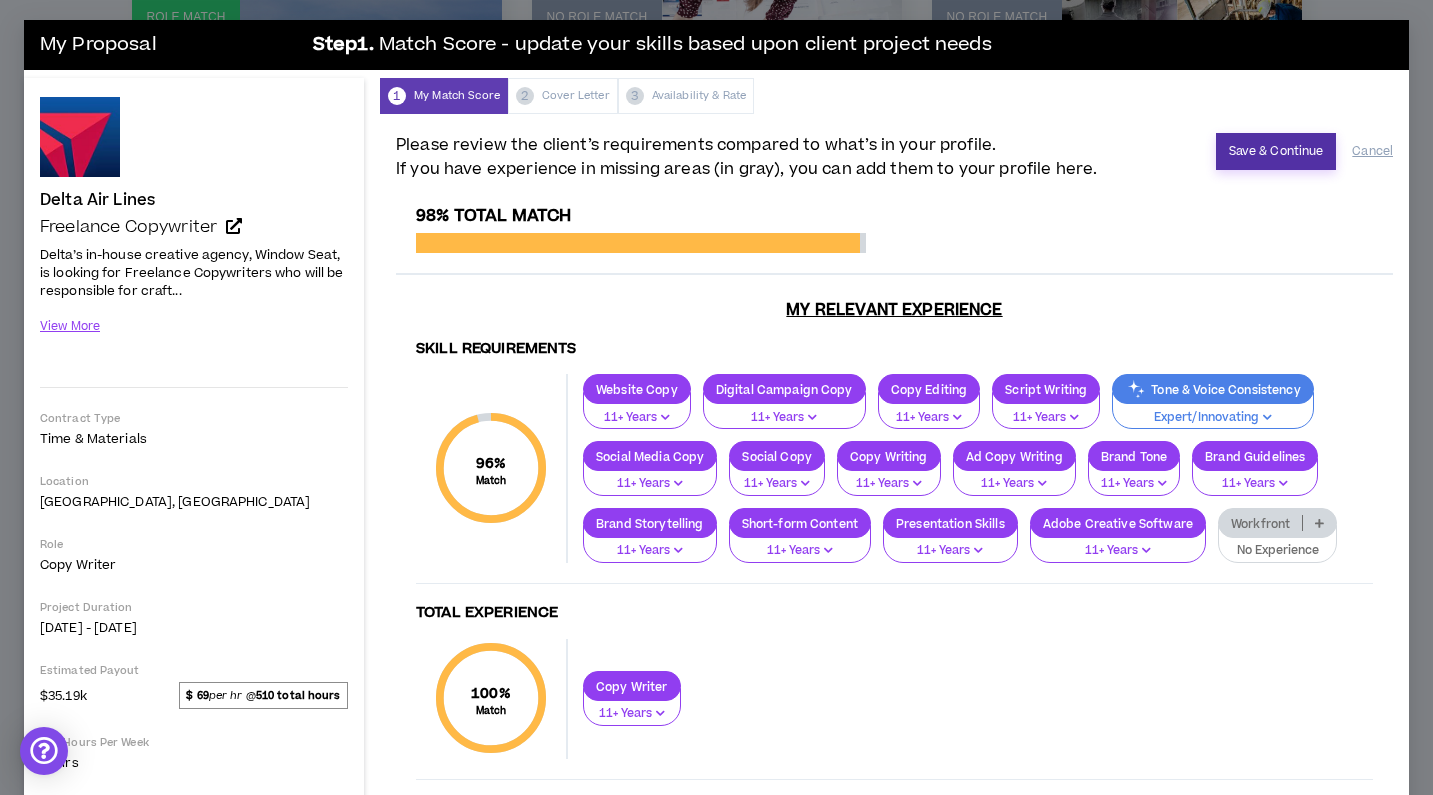scroll, scrollTop: 0, scrollLeft: 0, axis: both 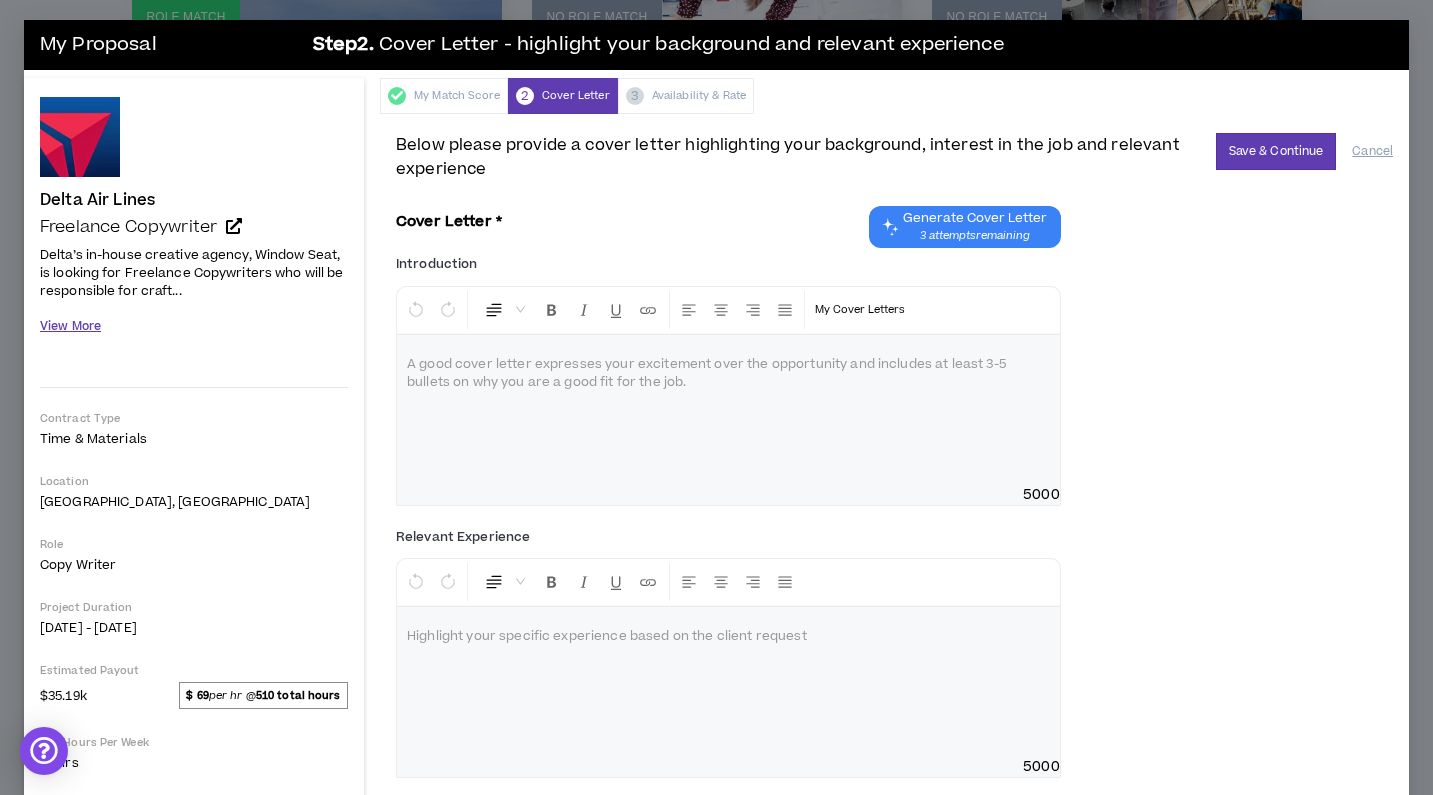 click on "View More" at bounding box center (70, 326) 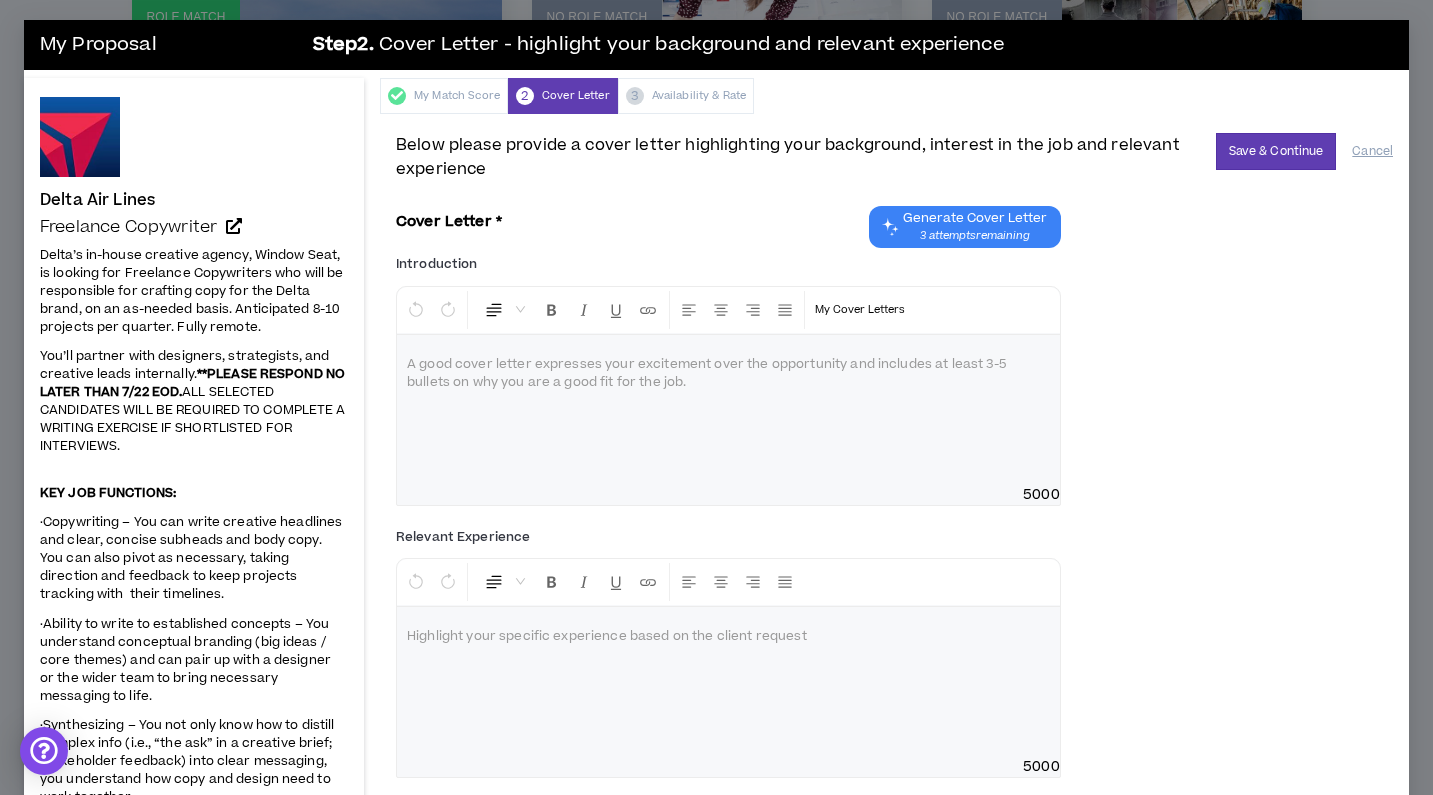 scroll, scrollTop: 0, scrollLeft: 0, axis: both 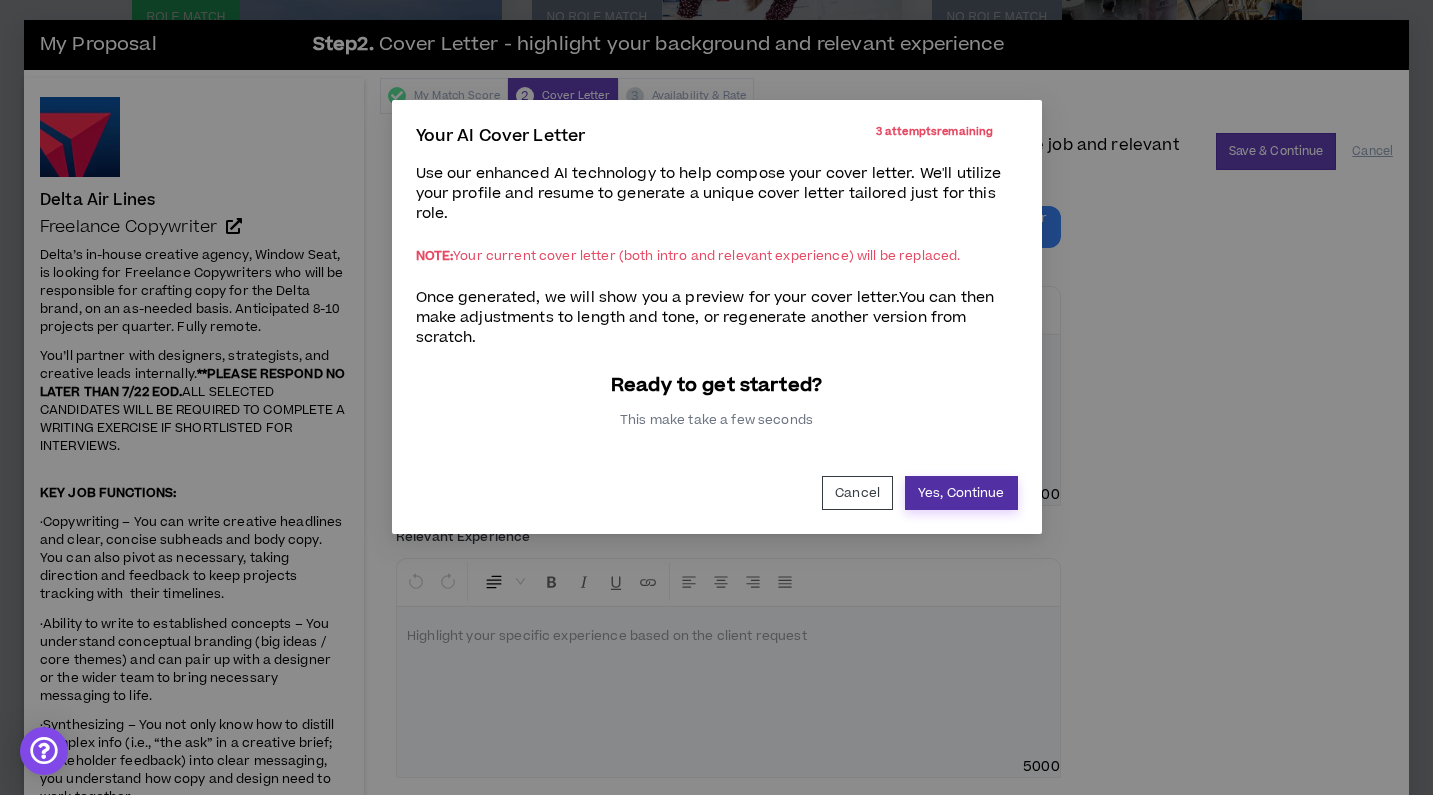 click on "Yes, Continue" at bounding box center (961, 493) 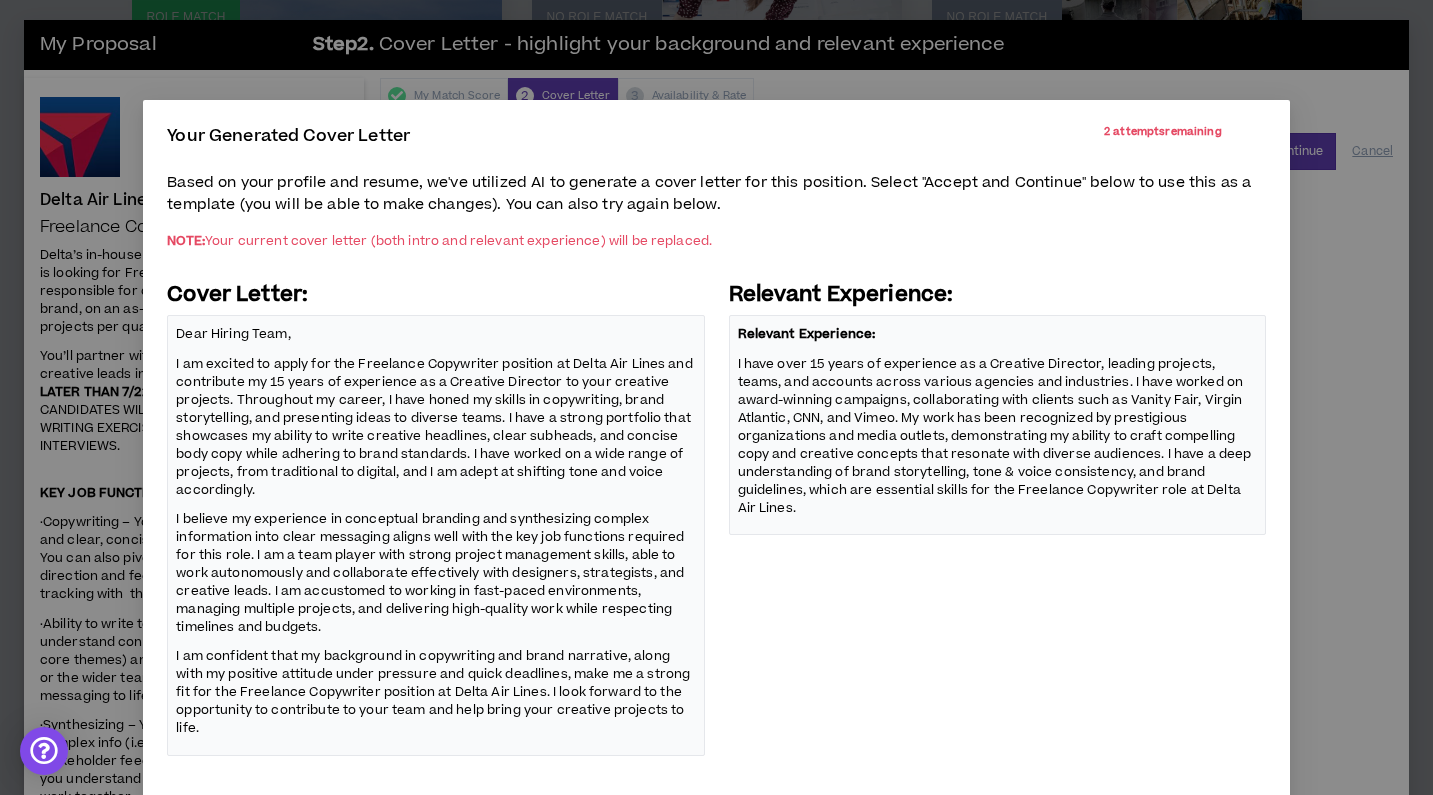 click on "I have over 15 years of experience as a Creative Director, leading projects, teams, and accounts across various agencies and industries. I have worked on award-winning campaigns, collaborating with clients such as Vanity Fair, Virgin Atlantic, CNN, and Vimeo. My work has been recognized by prestigious organizations and media outlets, demonstrating my ability to craft compelling copy and creative concepts that resonate with diverse audiences. I have a deep understanding of brand storytelling, tone & voice consistency, and brand guidelines, which are essential skills for the Freelance Copywriter role at Delta Air Lines." at bounding box center (997, 435) 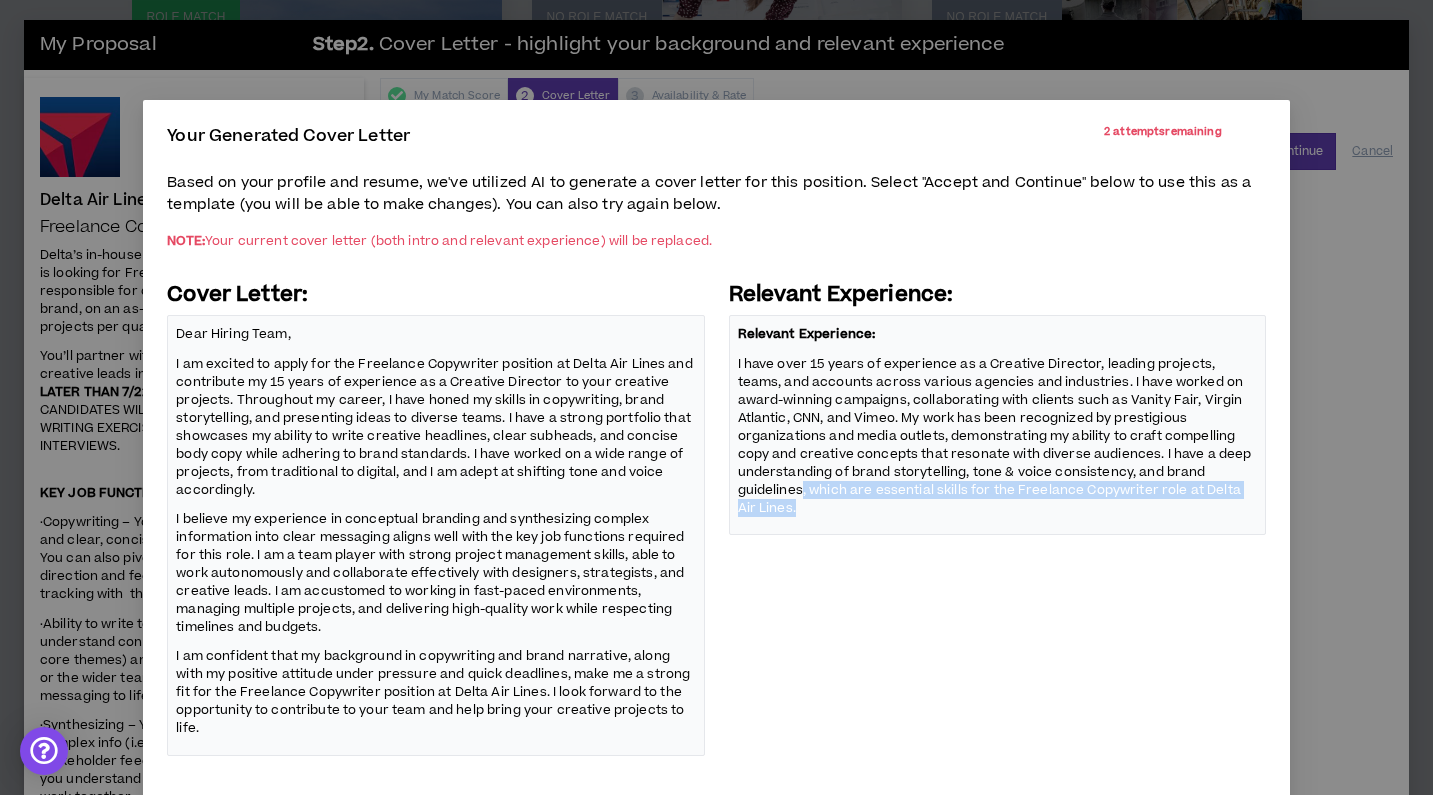 drag, startPoint x: 1163, startPoint y: 490, endPoint x: 1156, endPoint y: 477, distance: 14.764823 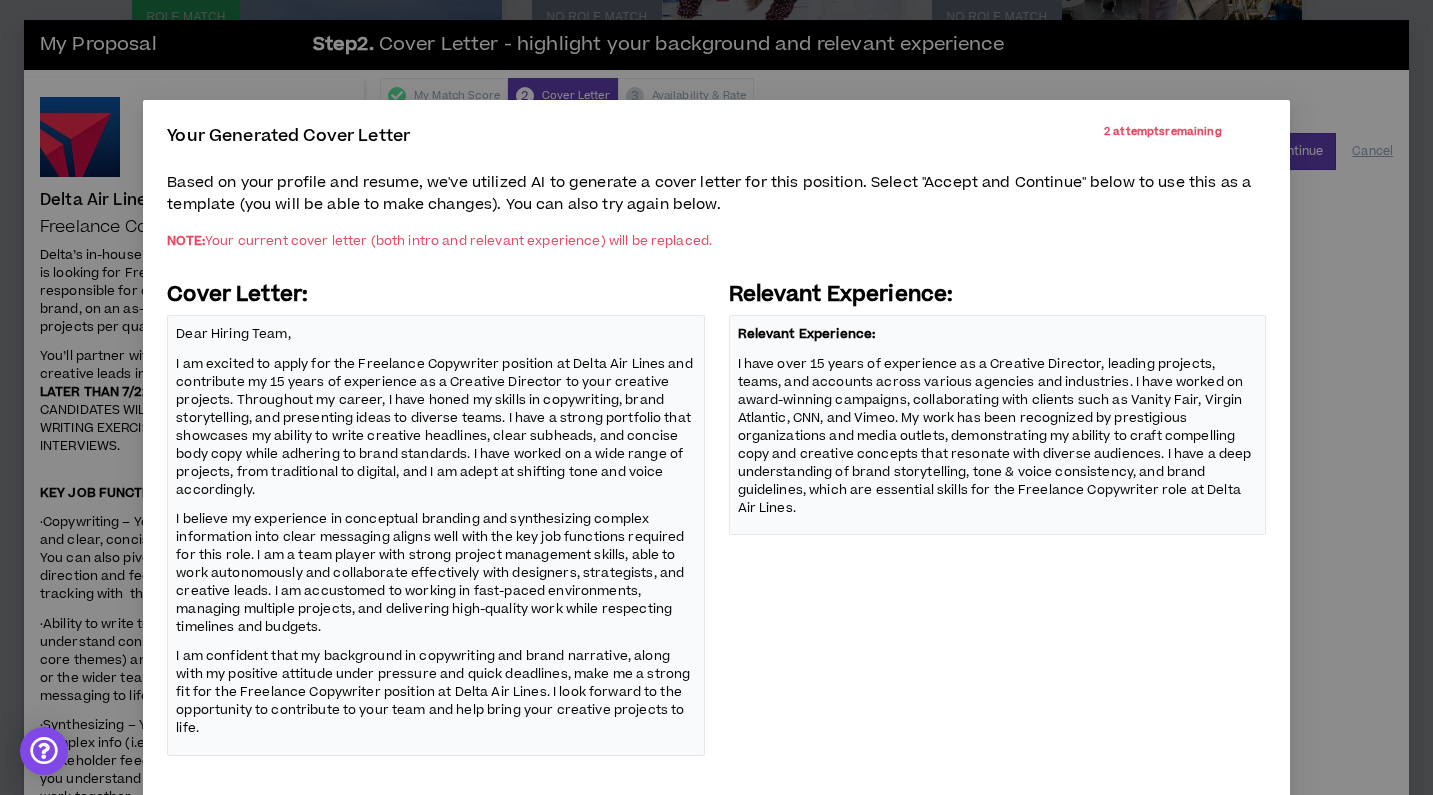 drag, startPoint x: 1182, startPoint y: 529, endPoint x: 1190, endPoint y: 539, distance: 12.806249 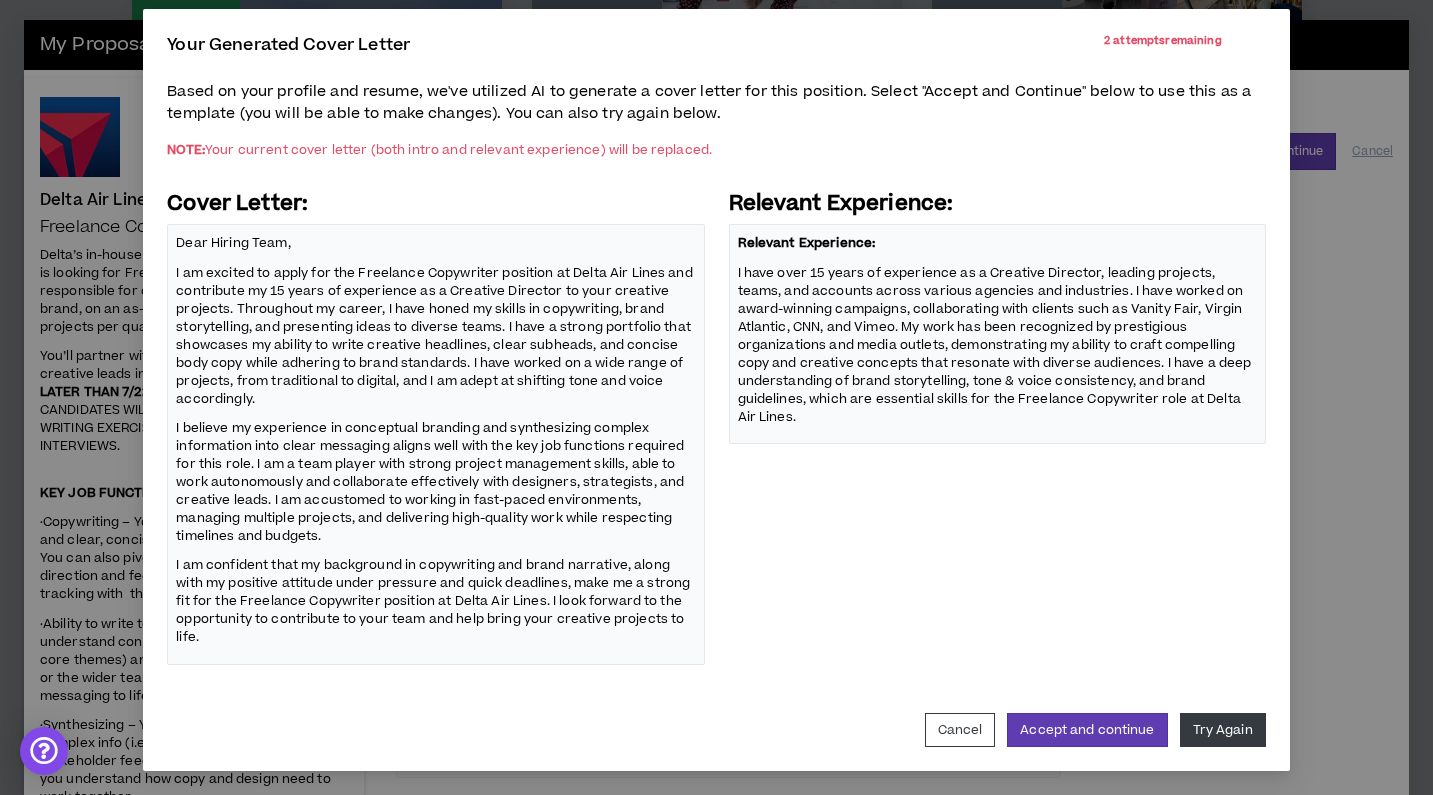 scroll, scrollTop: 90, scrollLeft: 0, axis: vertical 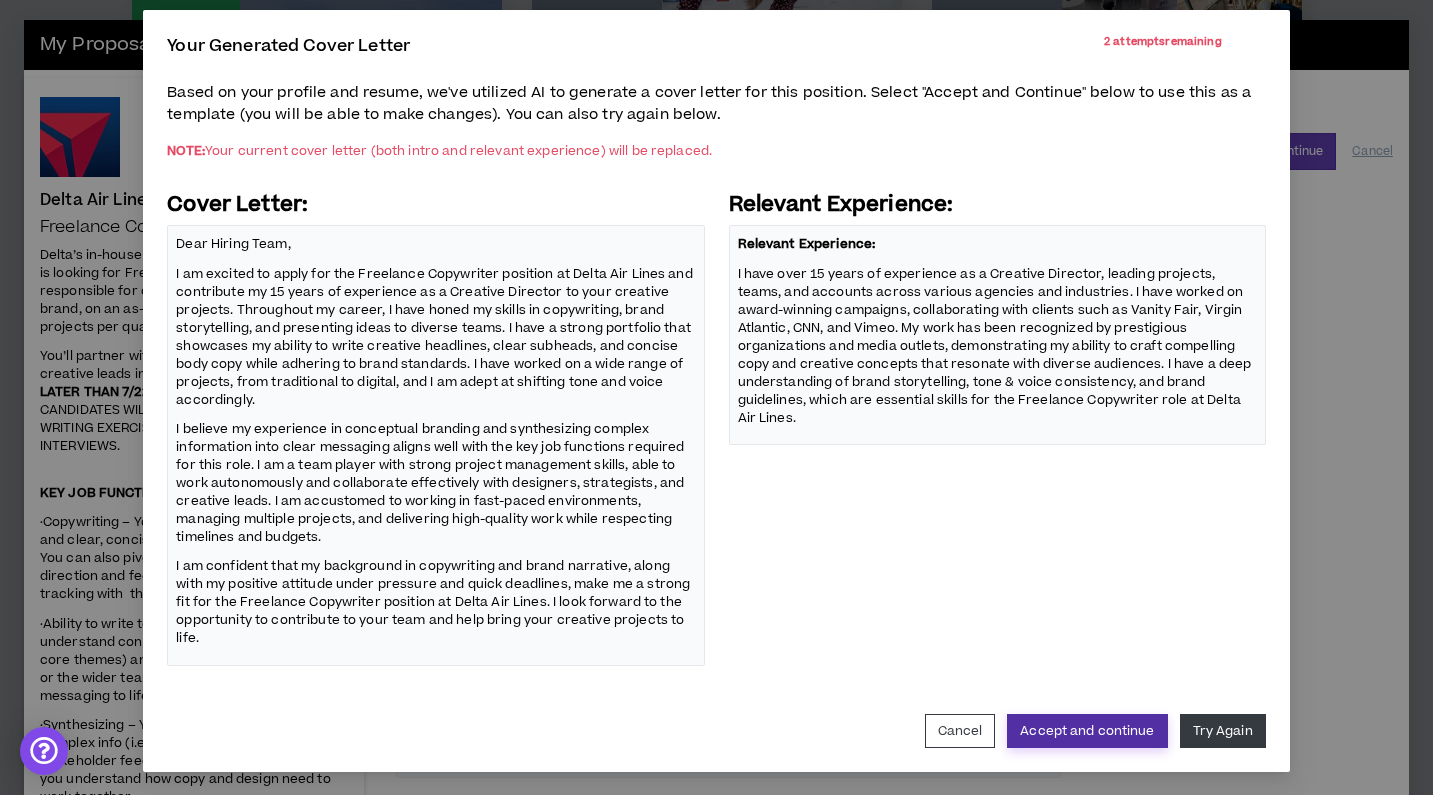 click on "Accept and continue" at bounding box center (1087, 731) 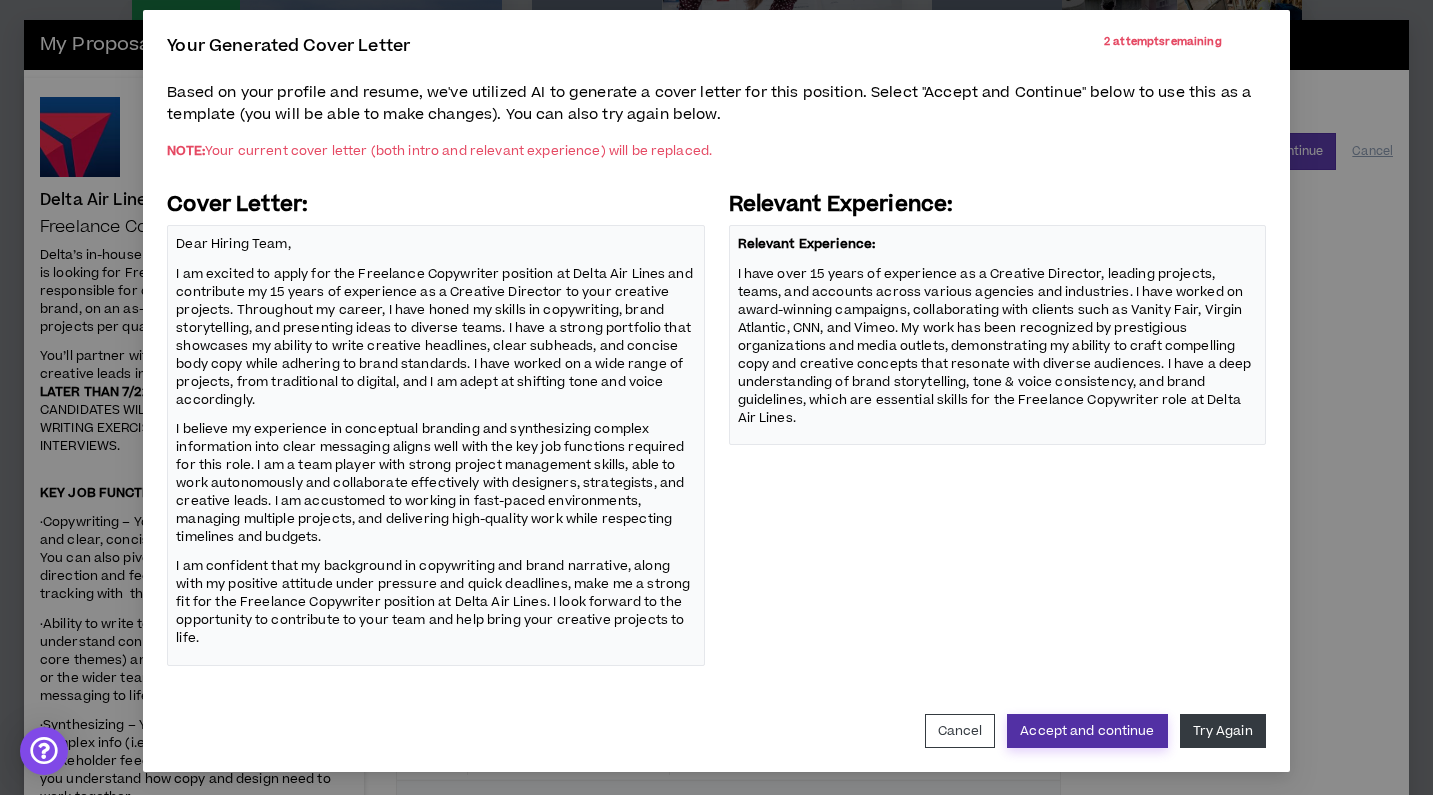 scroll, scrollTop: 232, scrollLeft: 0, axis: vertical 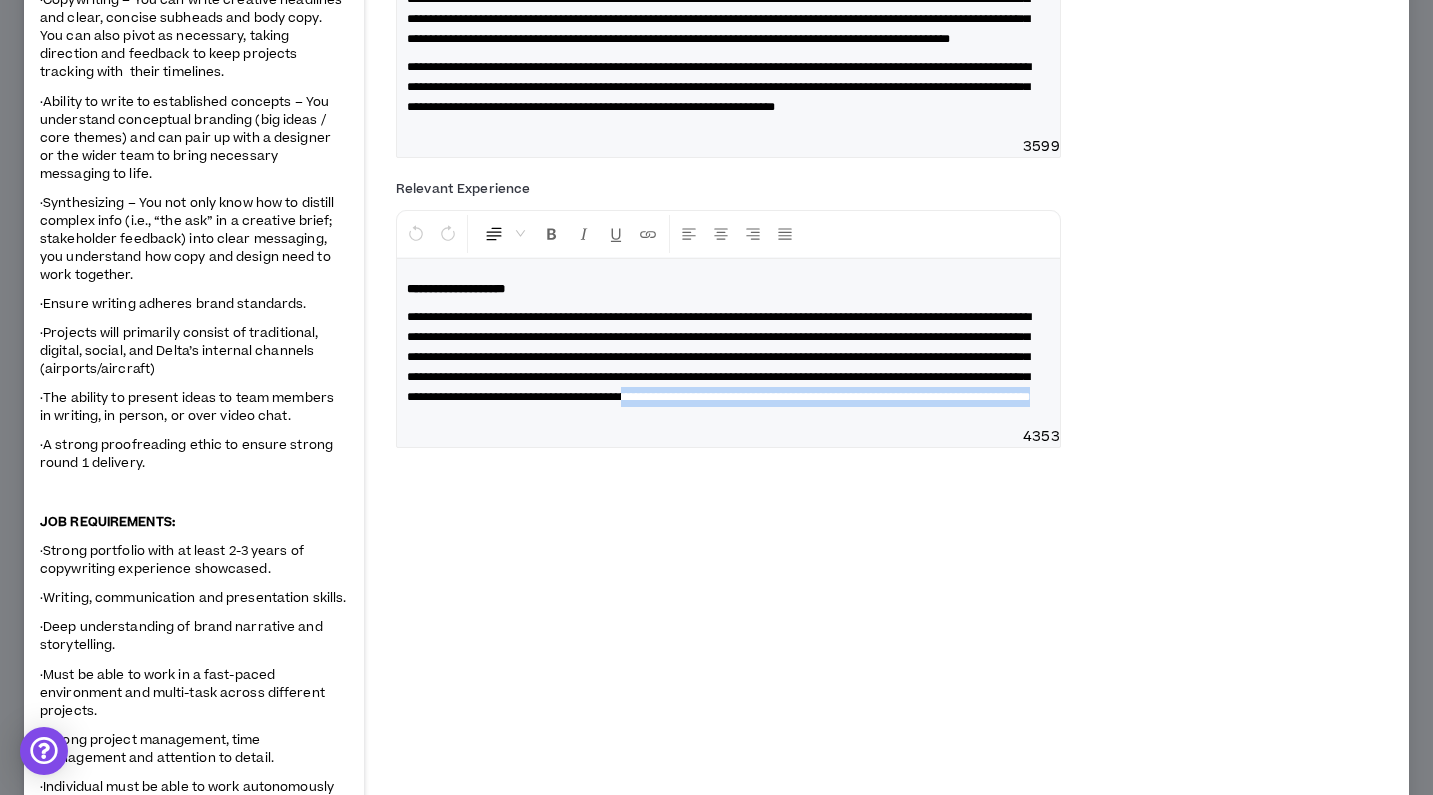 drag, startPoint x: 689, startPoint y: 493, endPoint x: 784, endPoint y: 480, distance: 95.885345 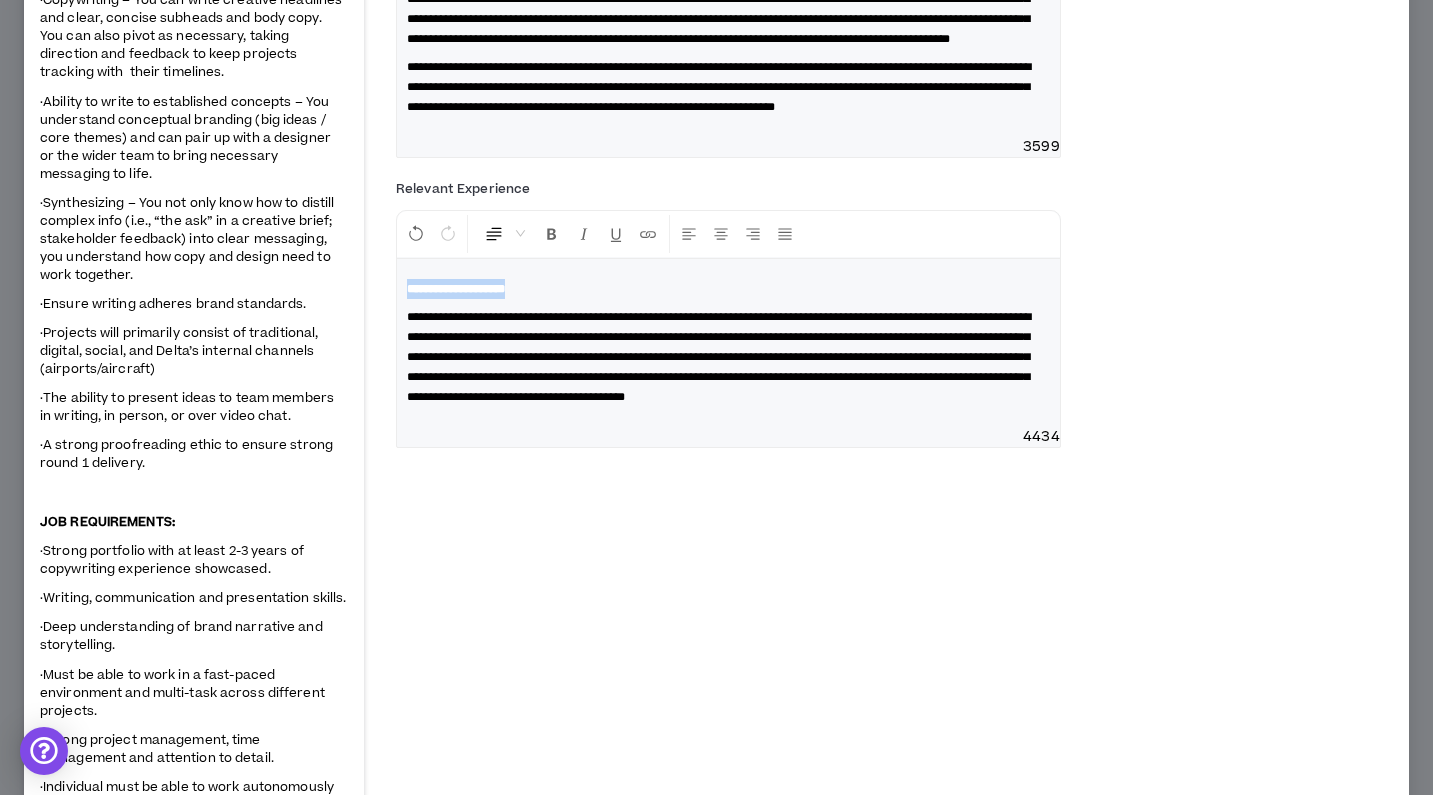 drag, startPoint x: 405, startPoint y: 375, endPoint x: 387, endPoint y: 344, distance: 35.846897 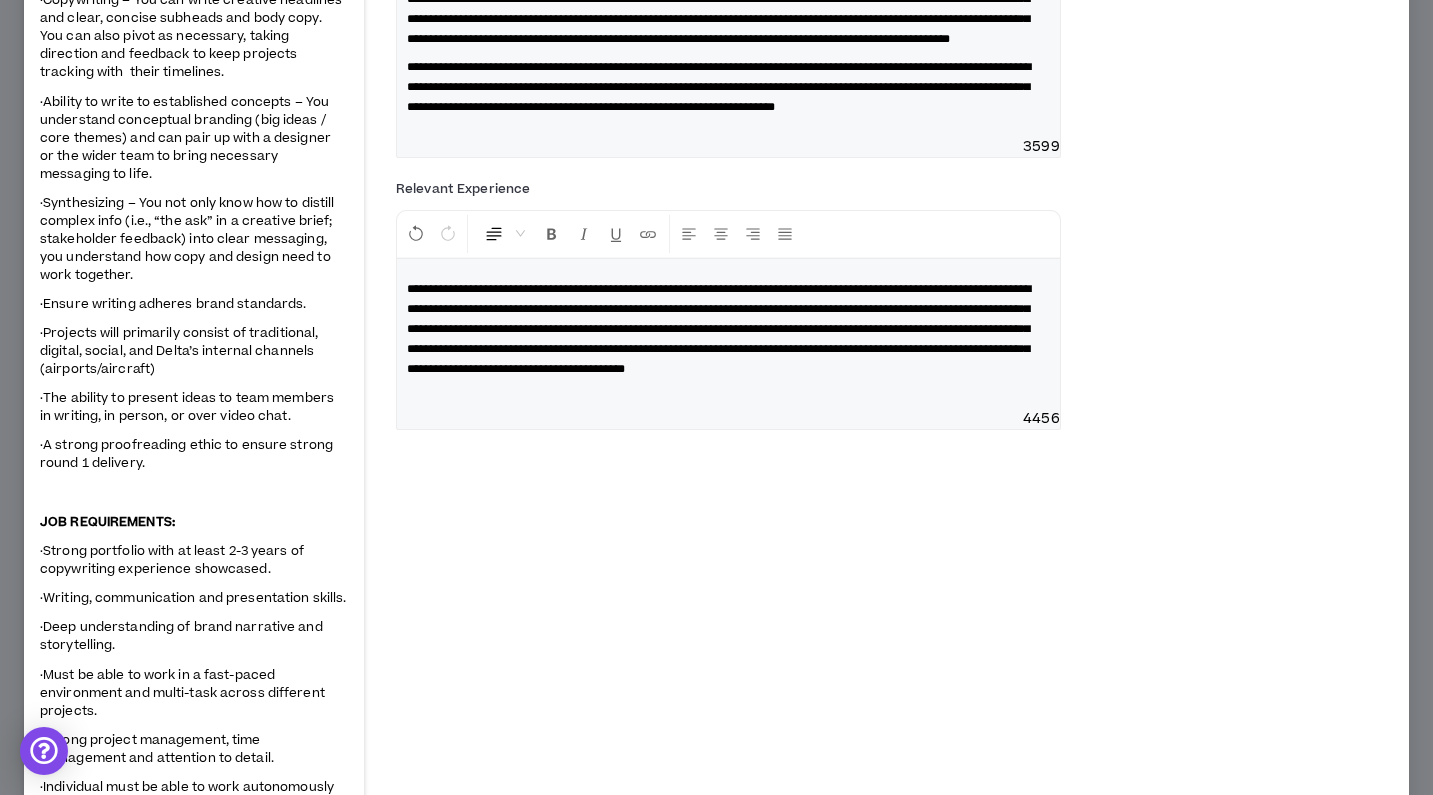click on "**********" at bounding box center (728, 334) 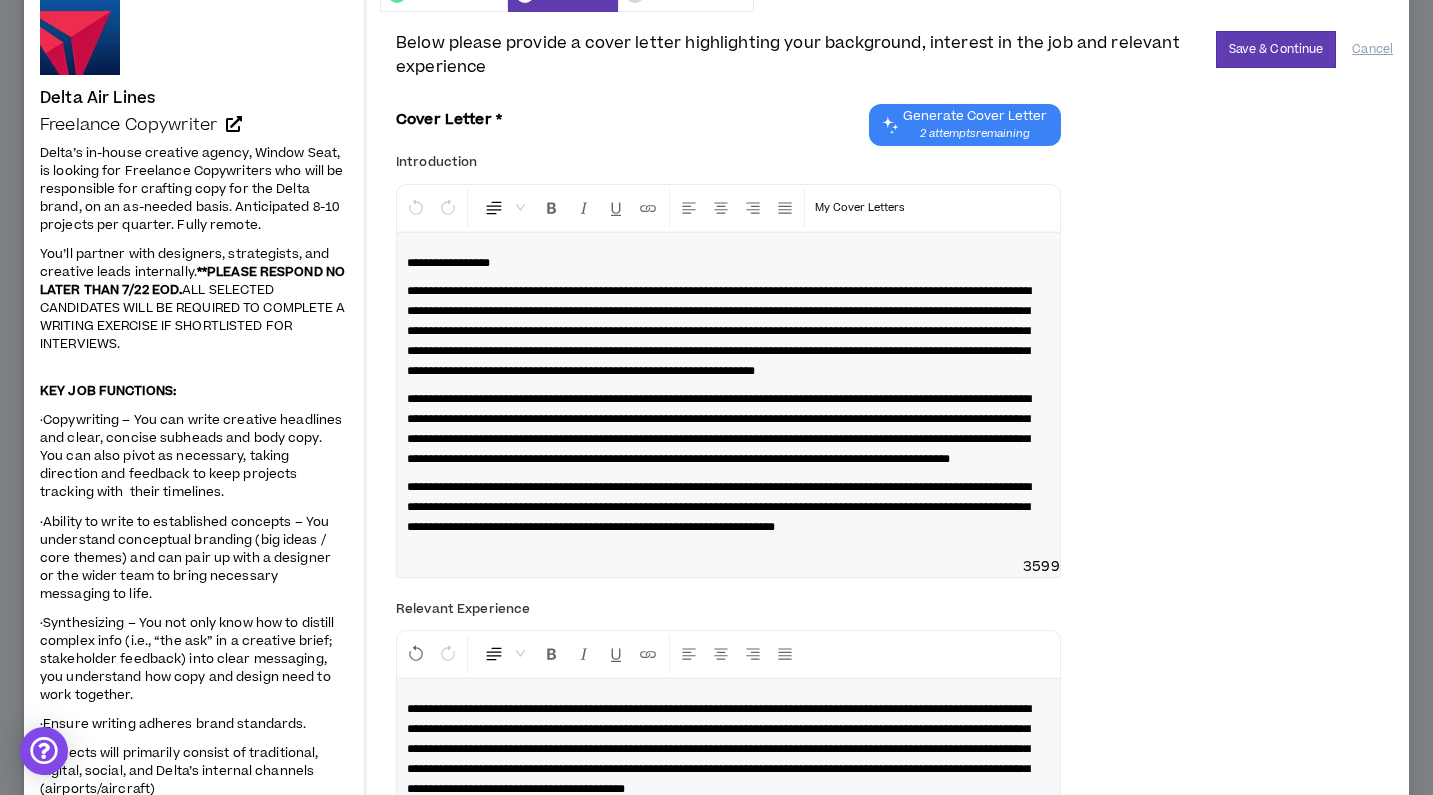 scroll, scrollTop: 107, scrollLeft: 0, axis: vertical 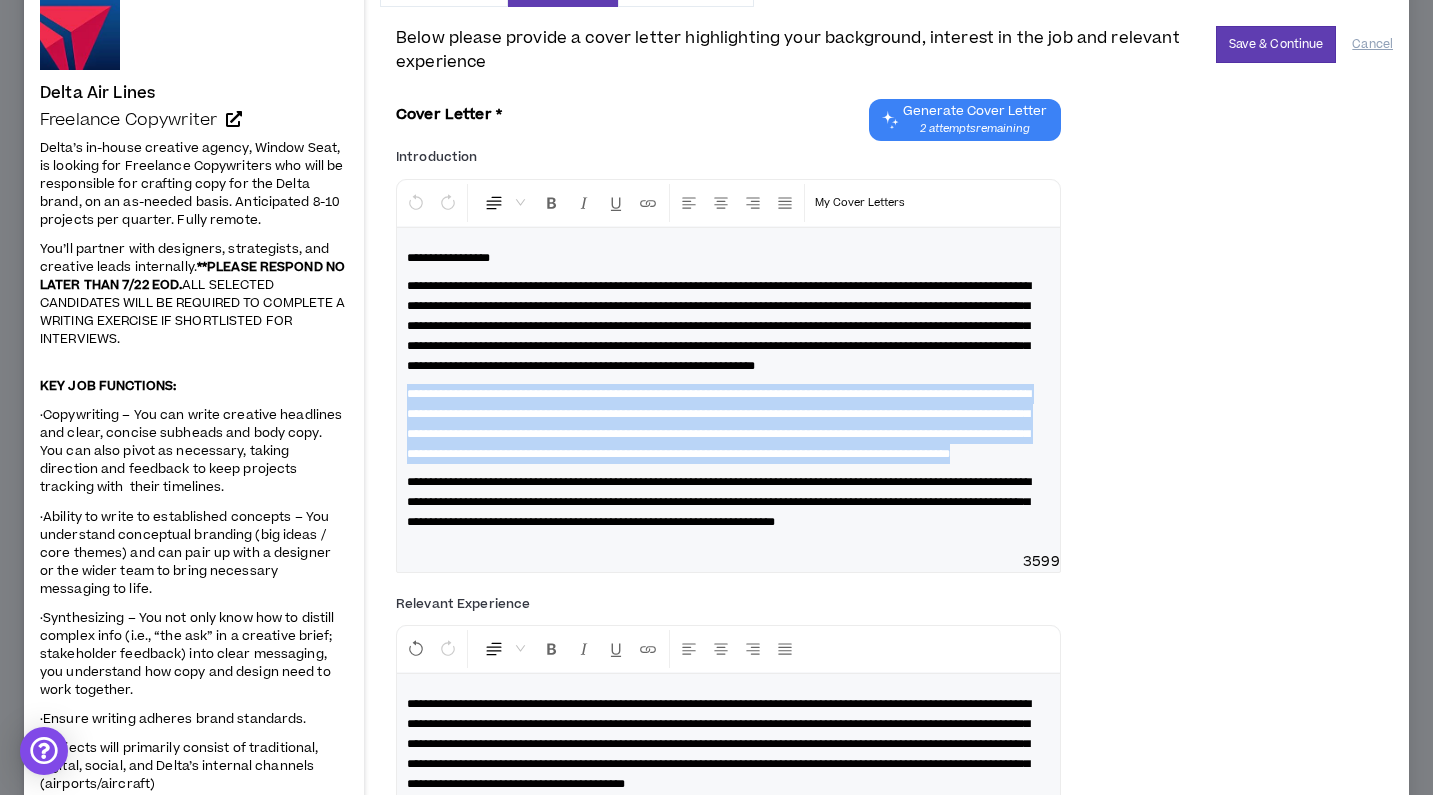 drag, startPoint x: 998, startPoint y: 488, endPoint x: 353, endPoint y: 400, distance: 650.9754 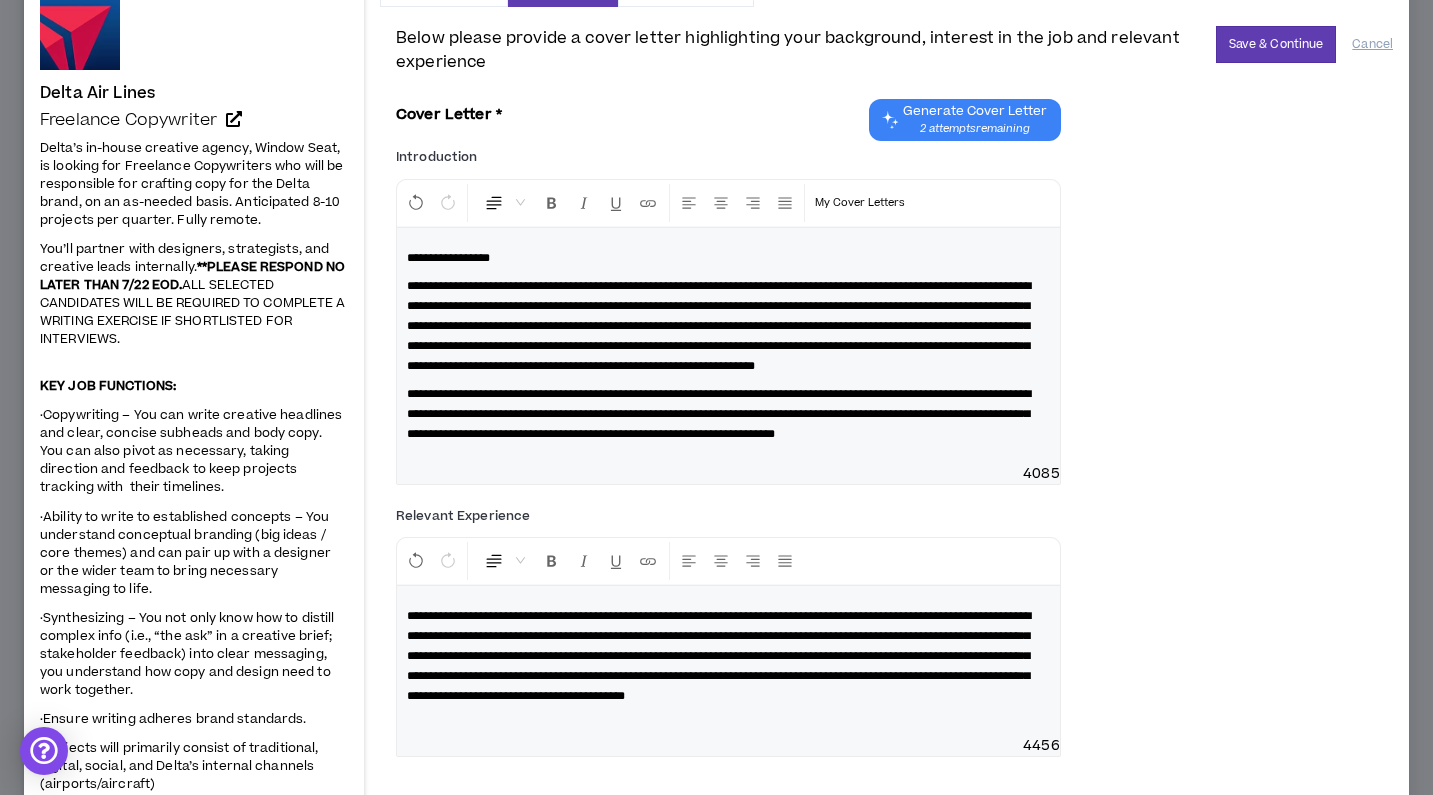 click on "**********" at bounding box center (728, 414) 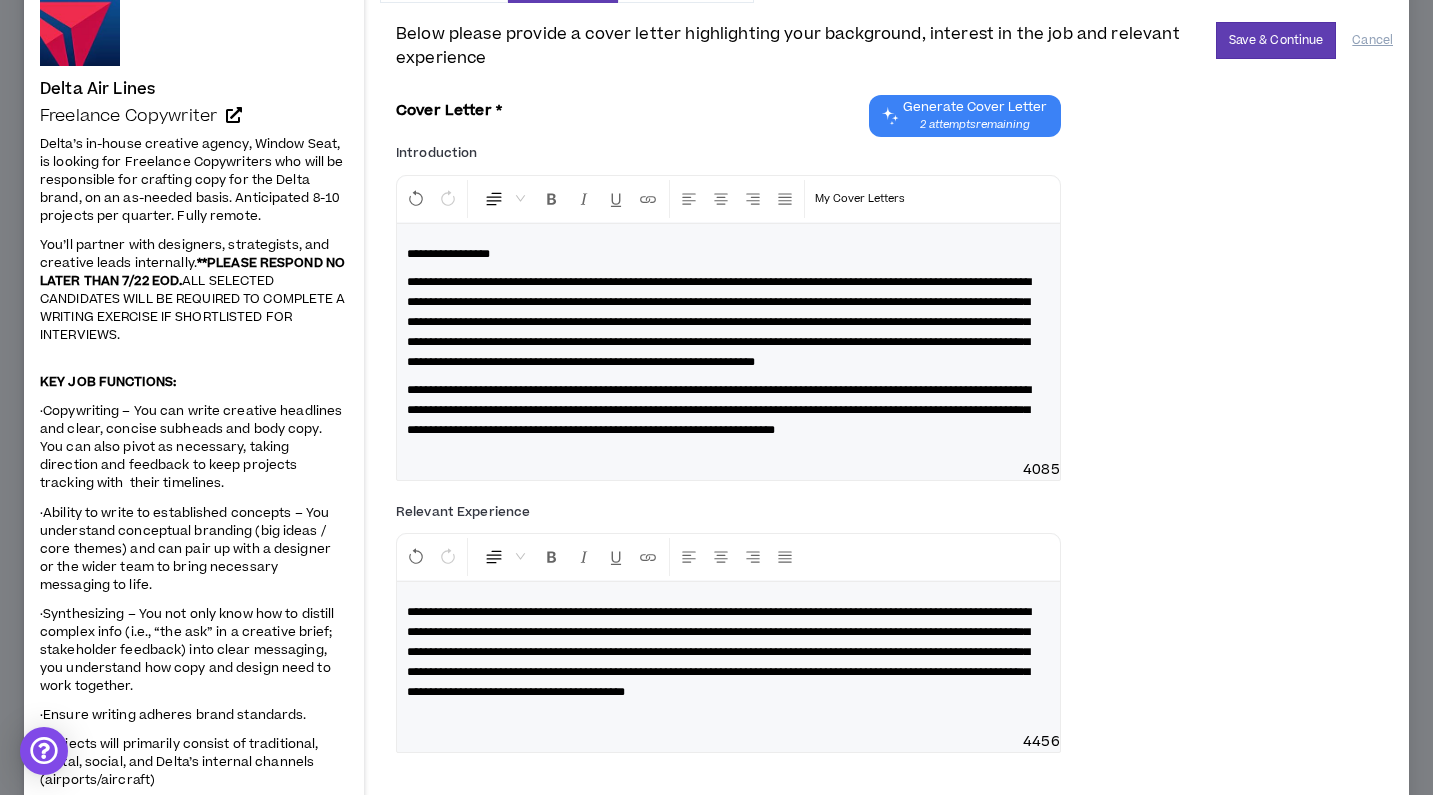 scroll, scrollTop: 113, scrollLeft: 0, axis: vertical 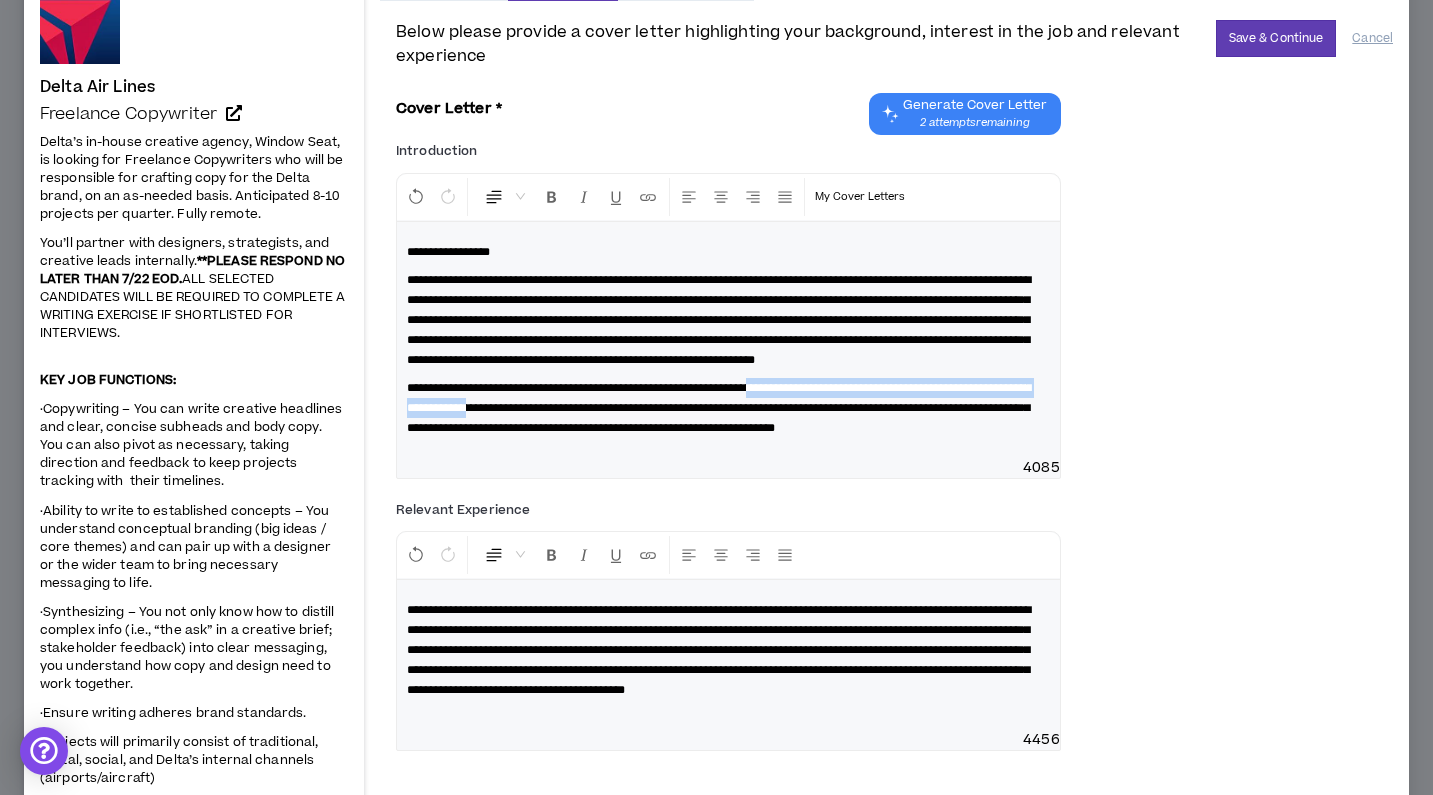 drag, startPoint x: 693, startPoint y: 429, endPoint x: 862, endPoint y: 409, distance: 170.17932 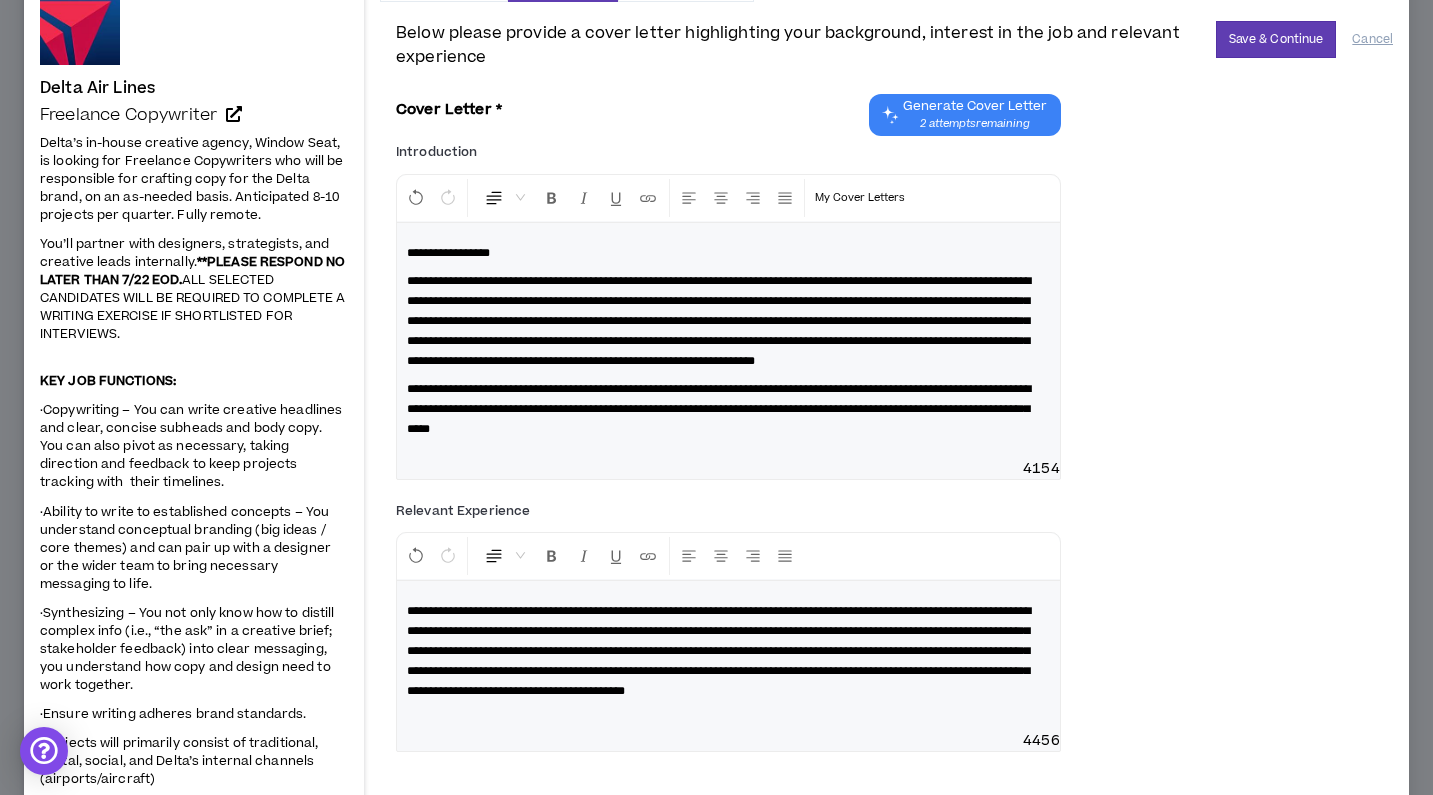 type 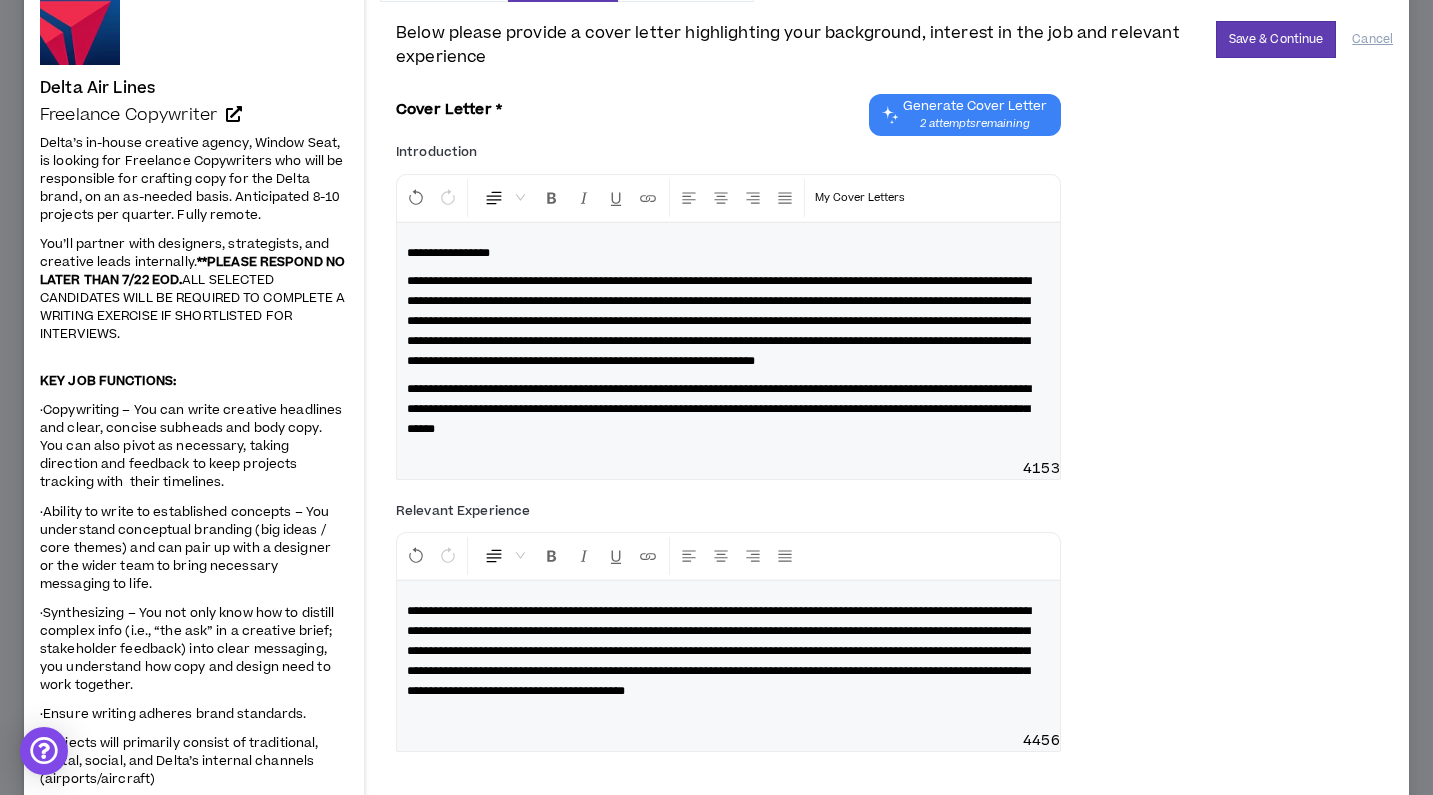 click on "**********" at bounding box center (728, 409) 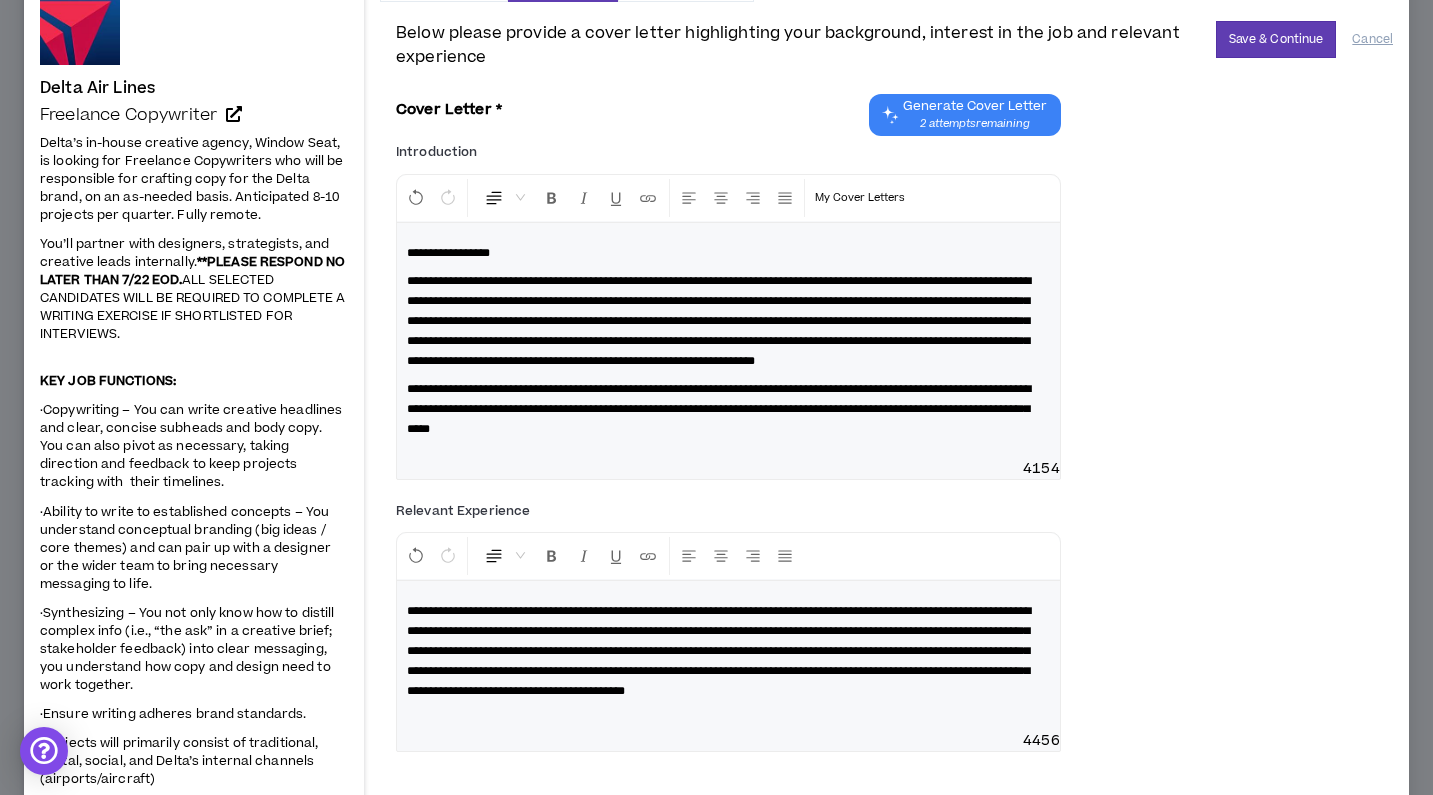 click on "**********" at bounding box center [728, 409] 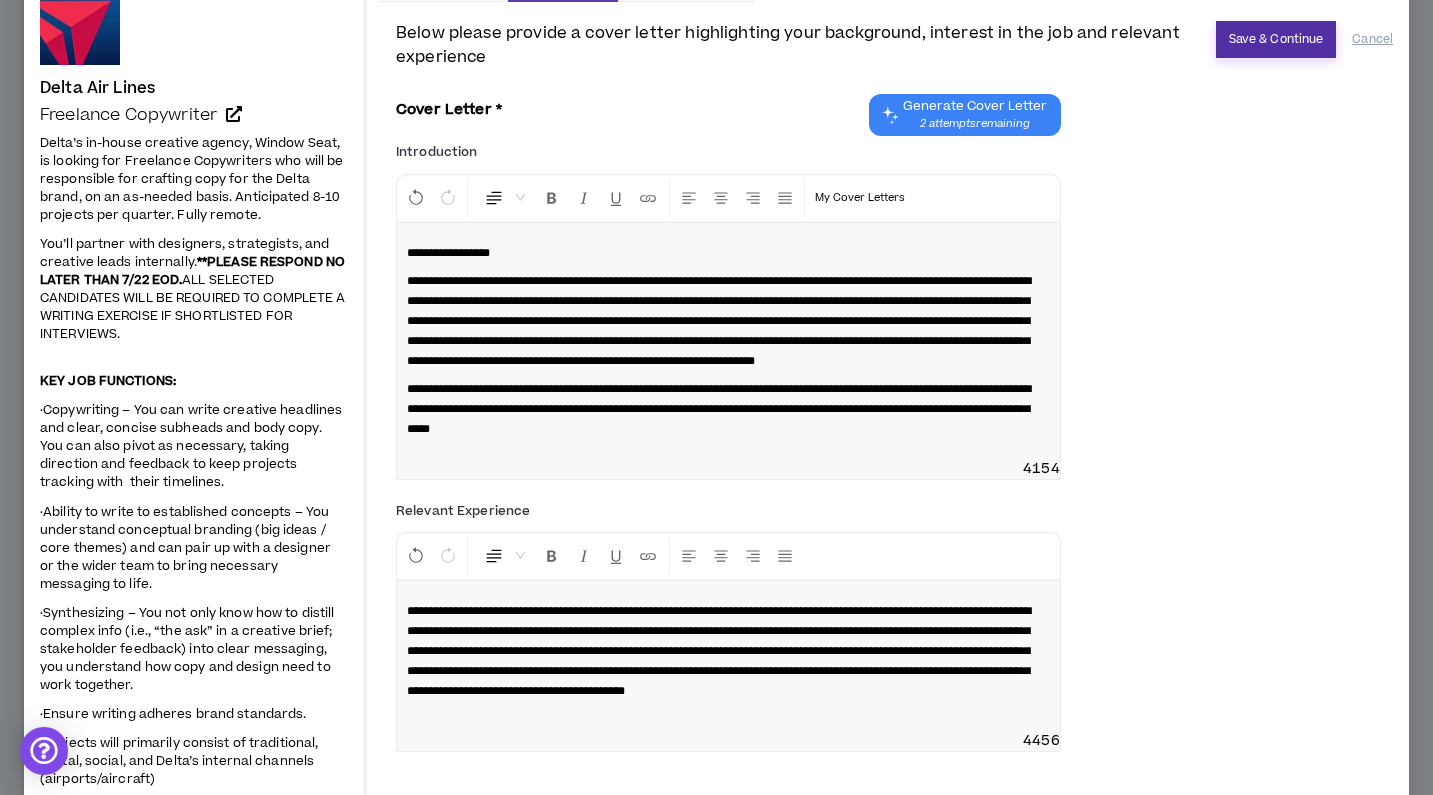 click on "Save & Continue" at bounding box center (1276, 39) 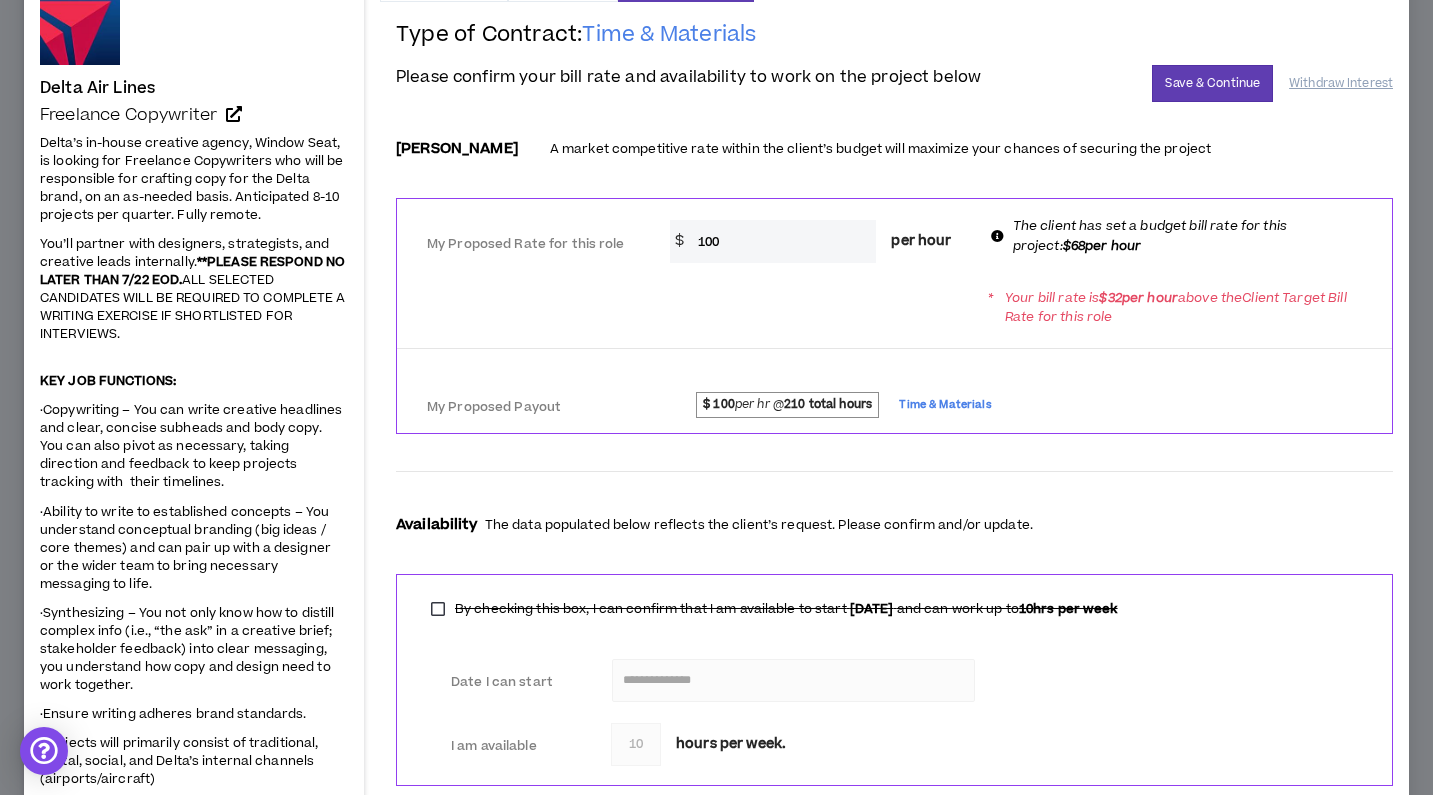 drag, startPoint x: 739, startPoint y: 245, endPoint x: 654, endPoint y: 244, distance: 85.00588 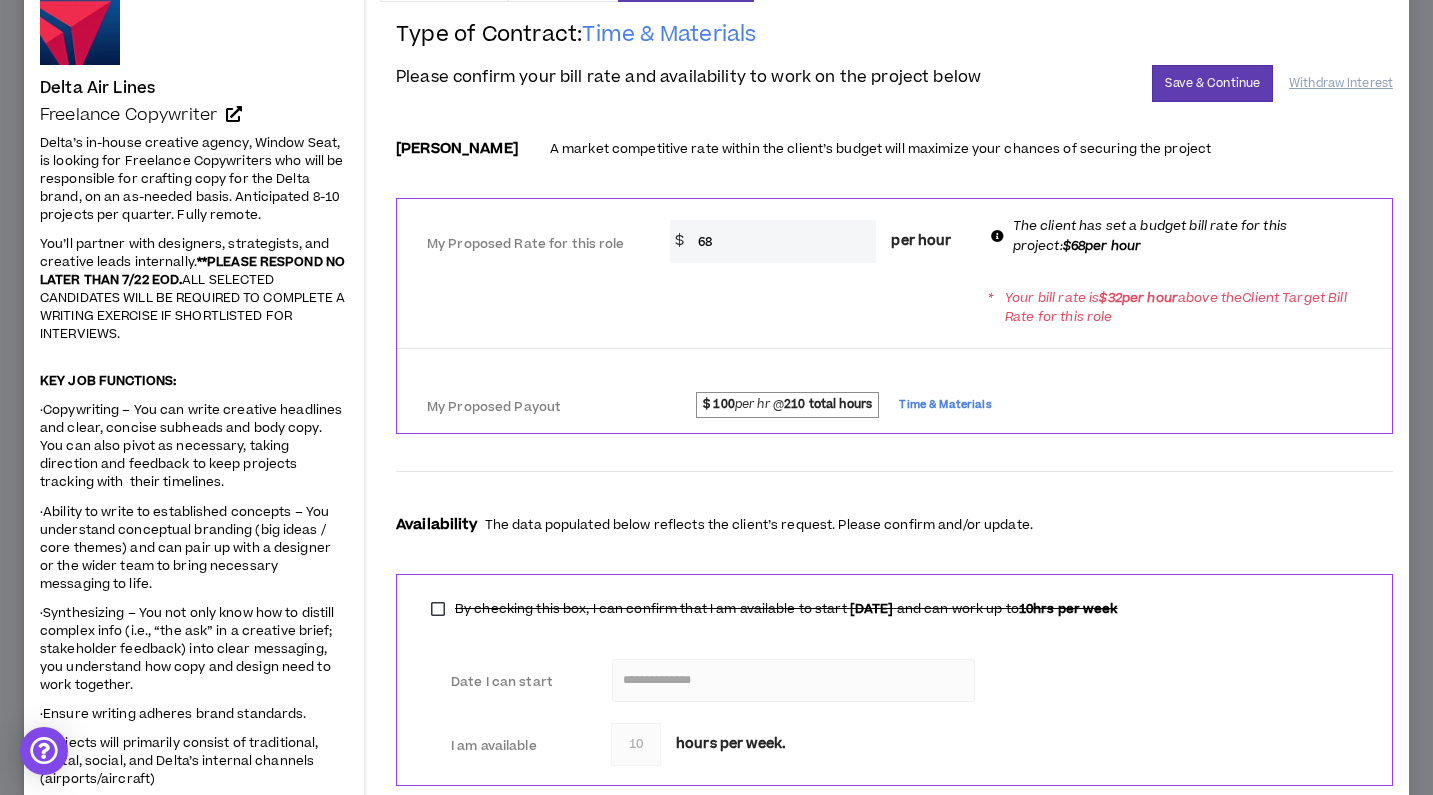 type on "68" 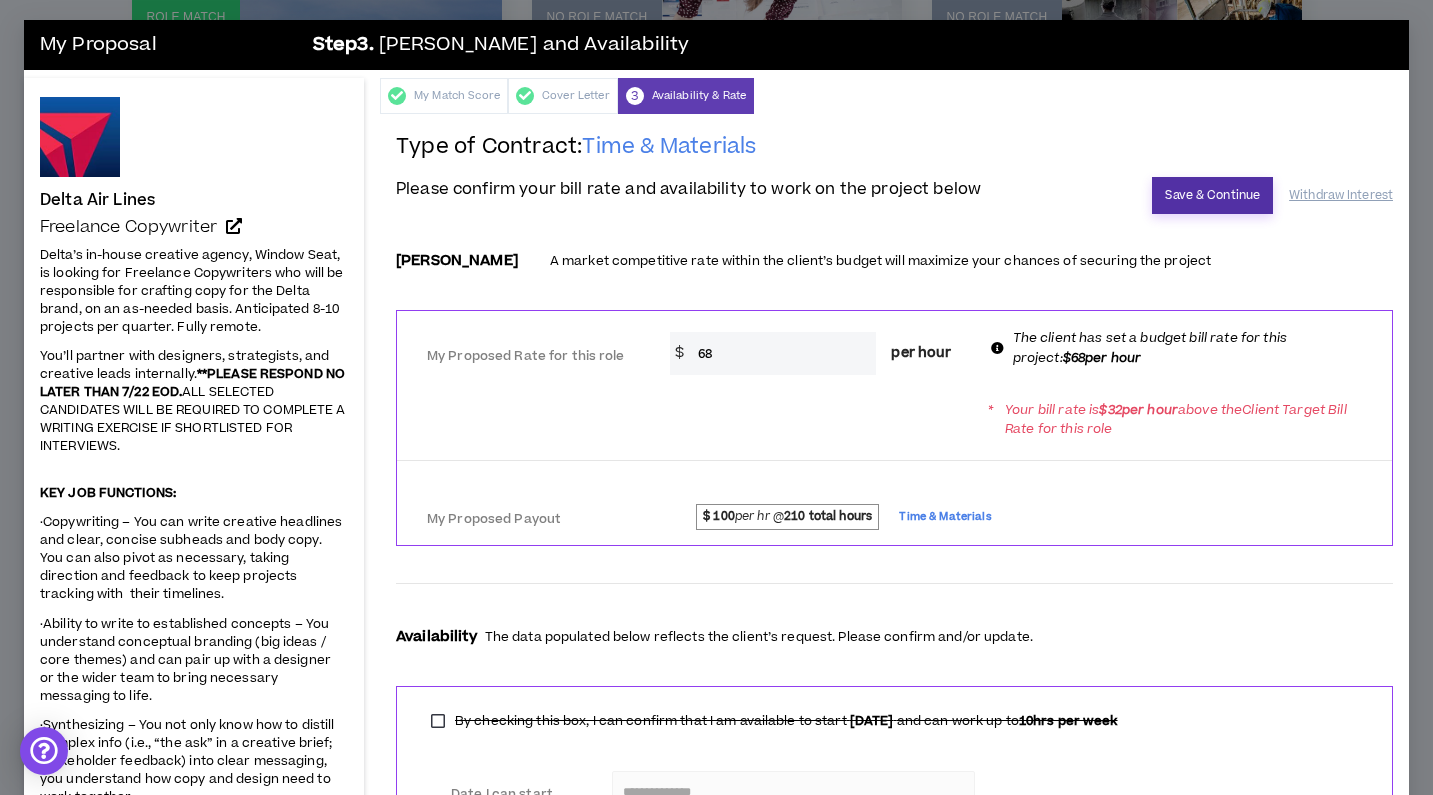 scroll, scrollTop: 0, scrollLeft: 0, axis: both 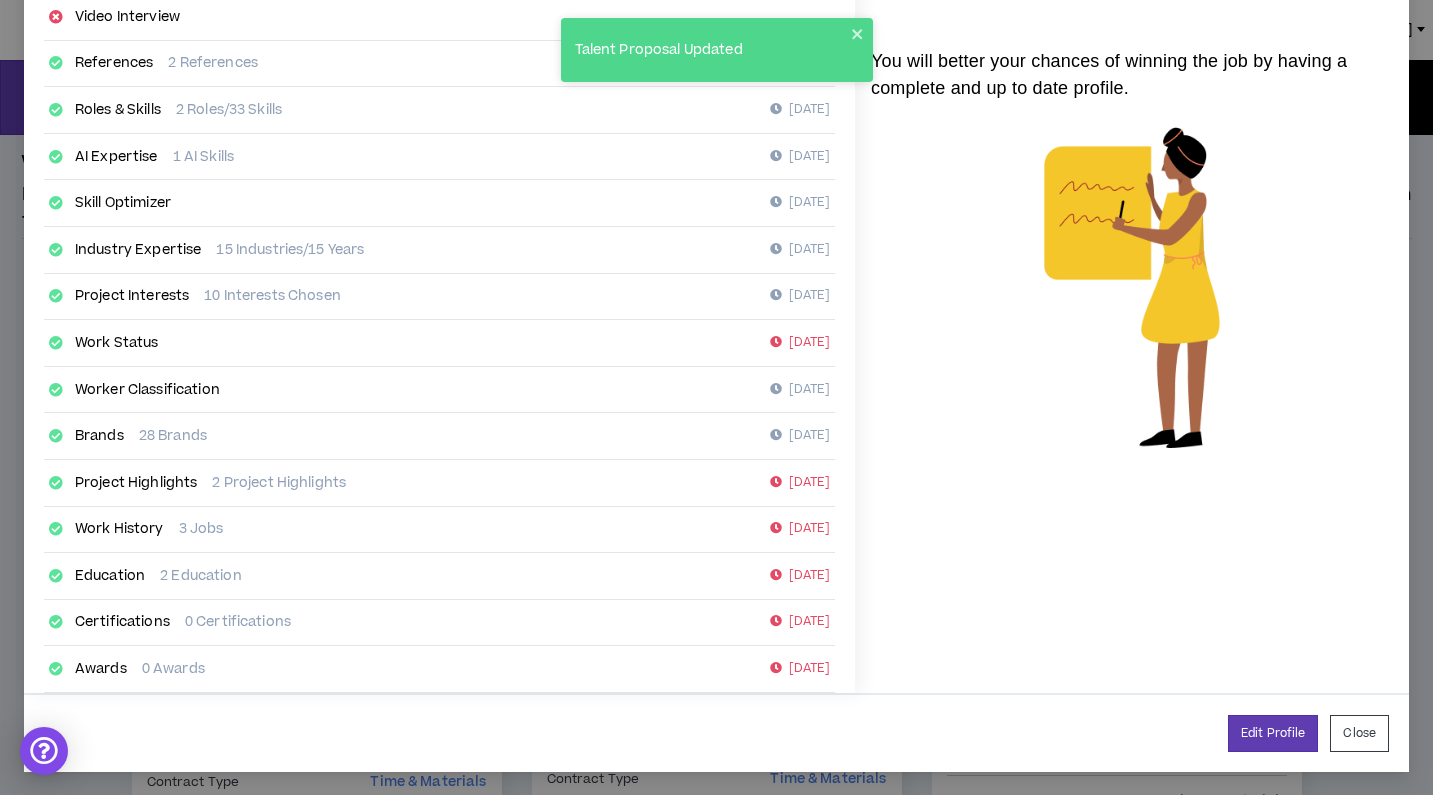 click on "Close" at bounding box center (1359, 733) 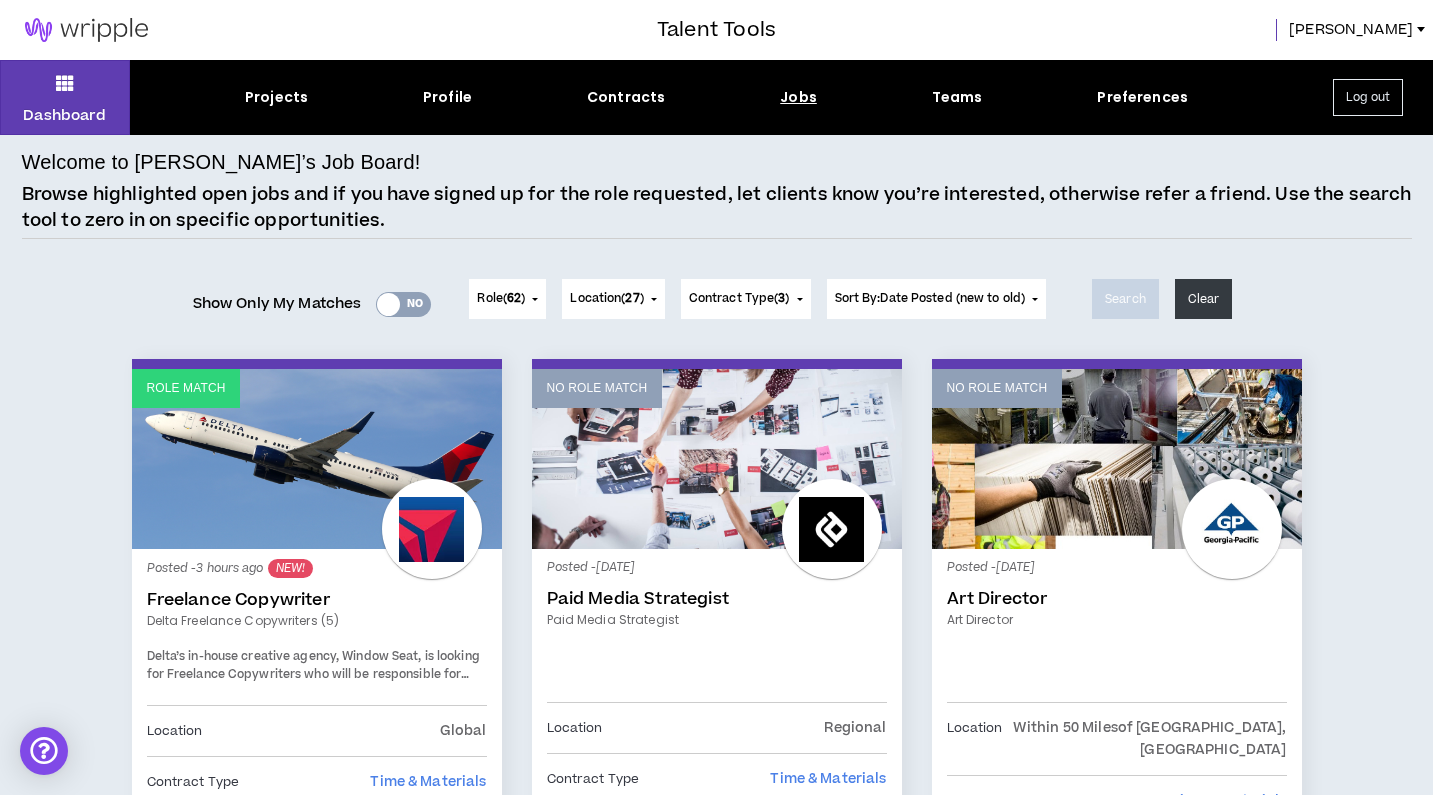 scroll, scrollTop: 0, scrollLeft: 0, axis: both 